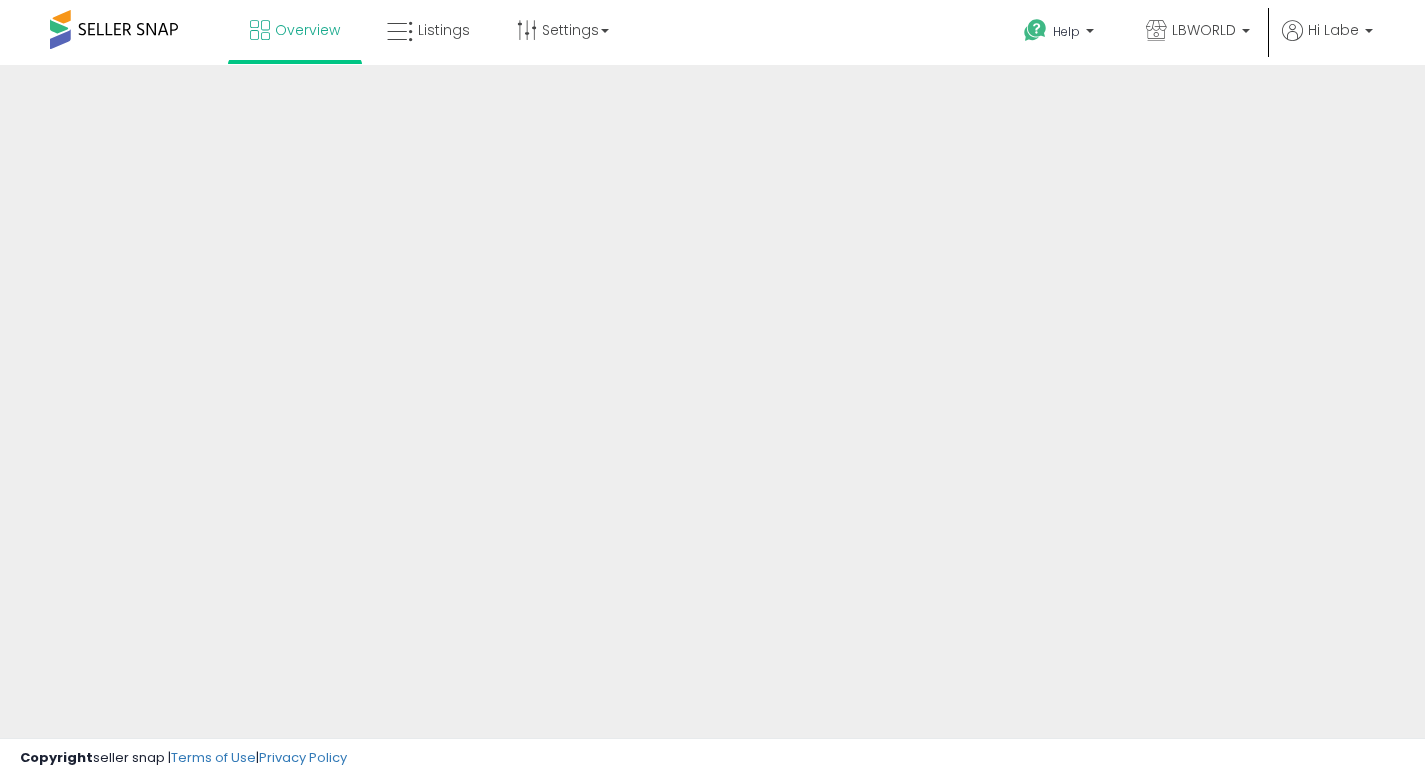 scroll, scrollTop: 0, scrollLeft: 0, axis: both 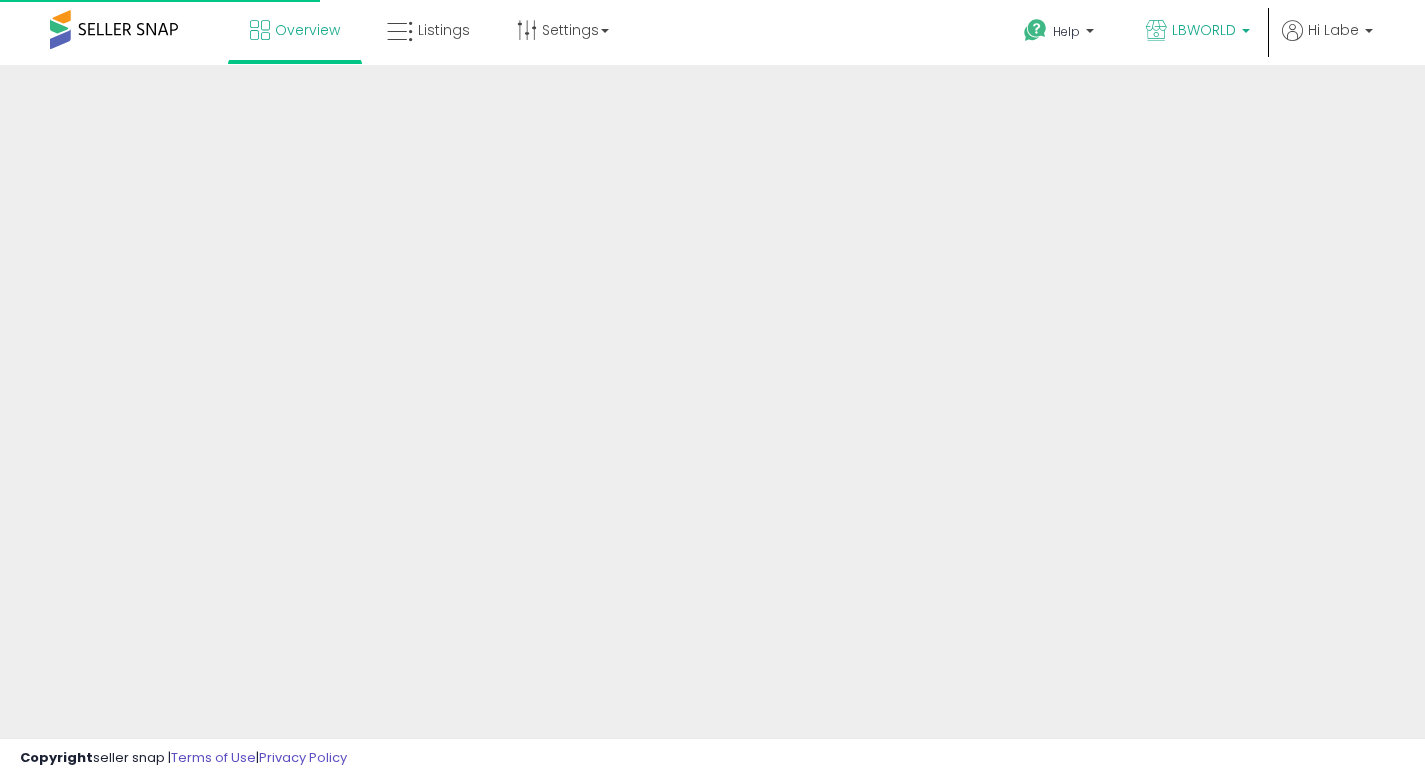 click on "LBWORLD" at bounding box center (1204, 30) 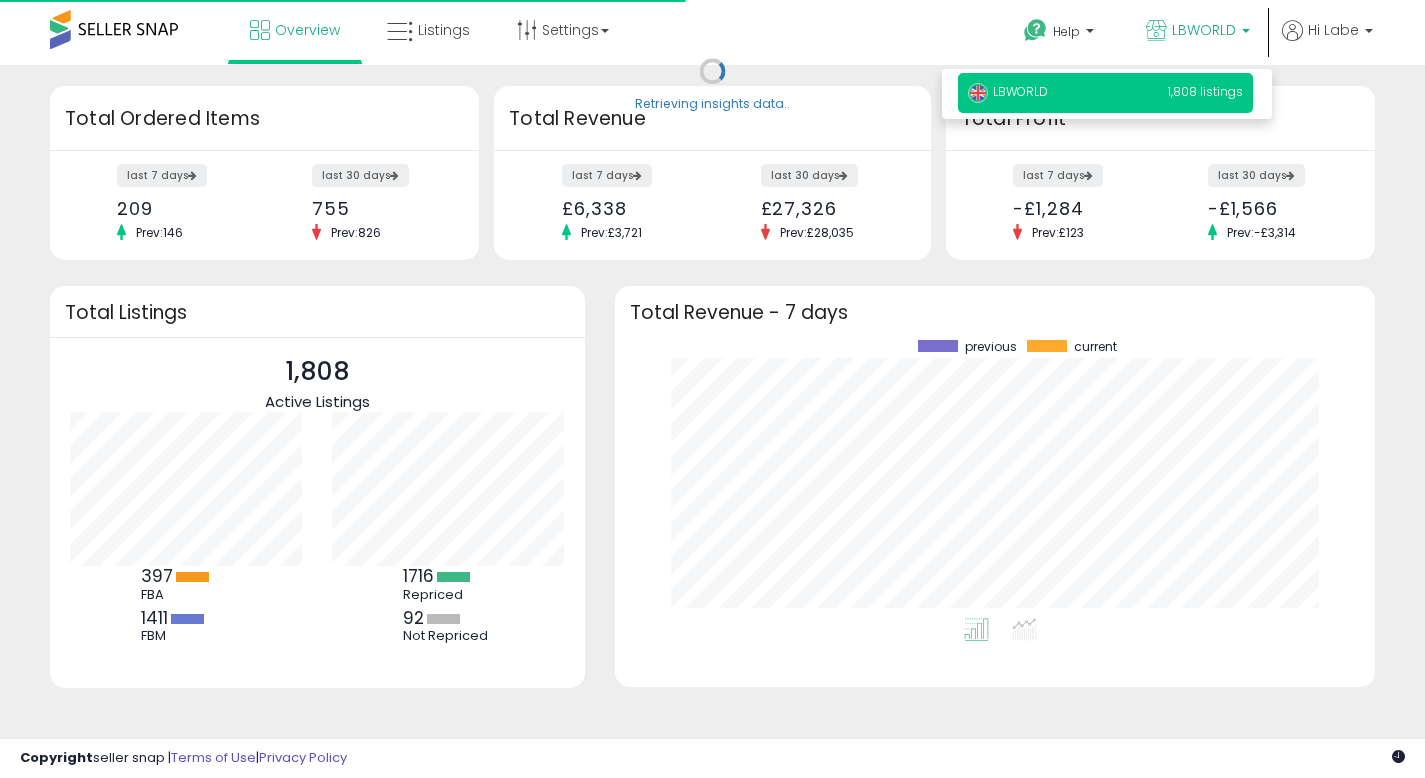 scroll, scrollTop: 999800, scrollLeft: 999737, axis: both 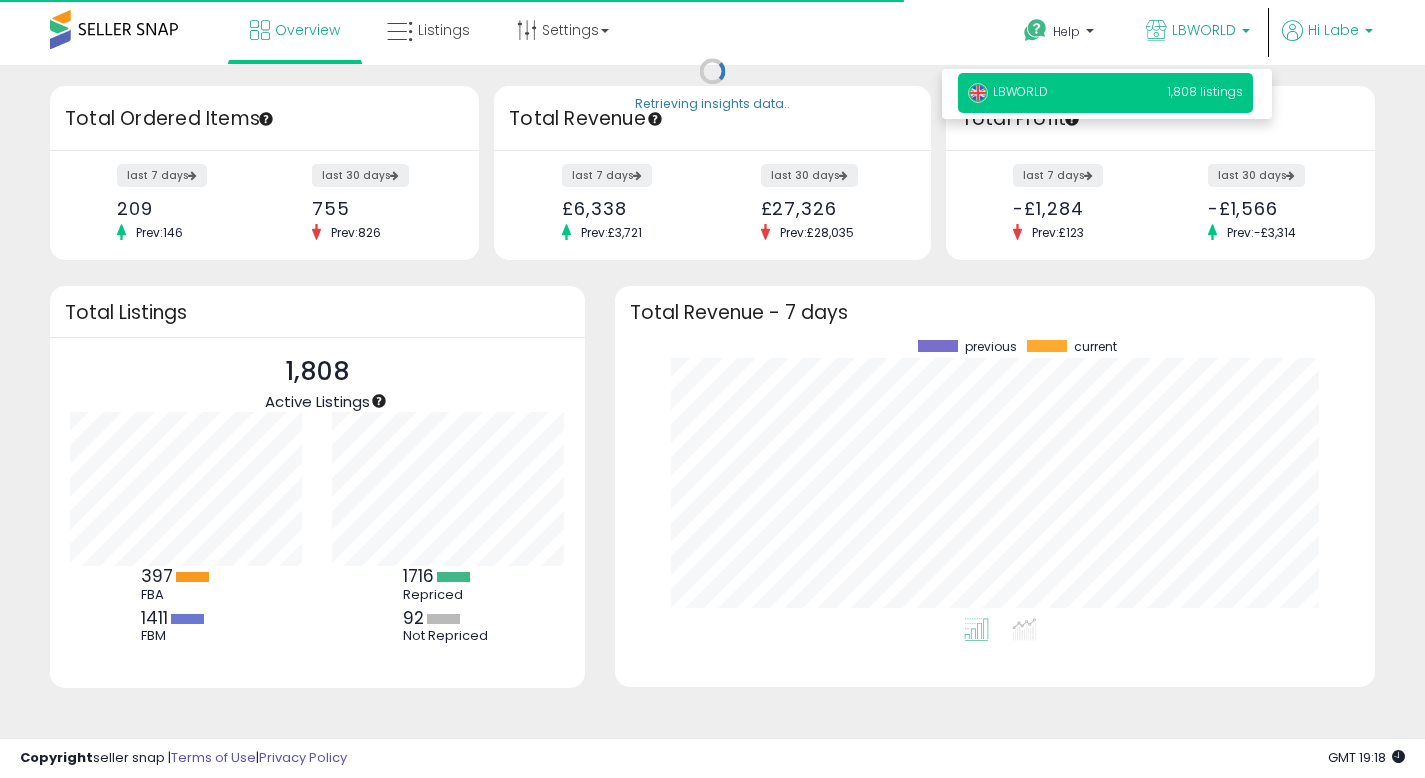 click on "Hi Labe" at bounding box center [1333, 30] 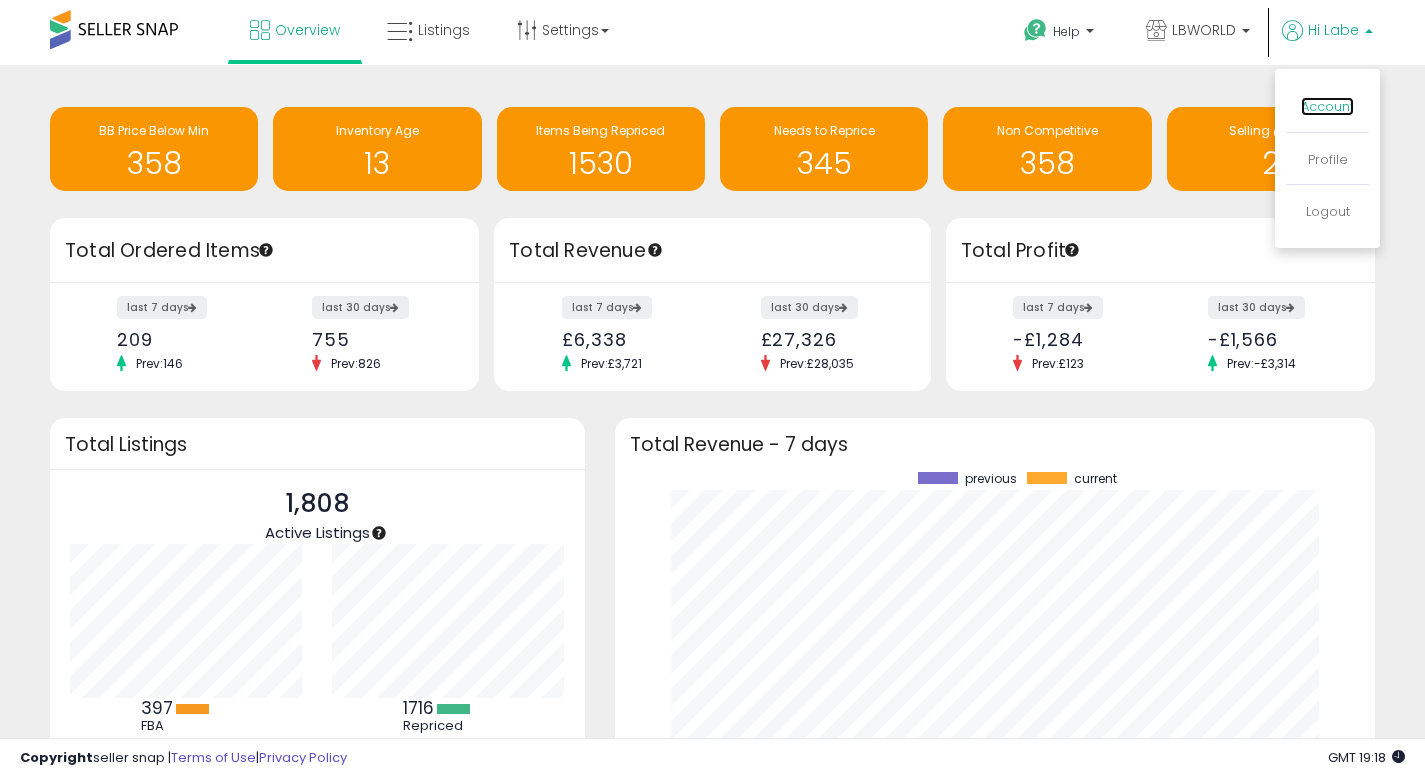 click on "Account" at bounding box center [1327, 106] 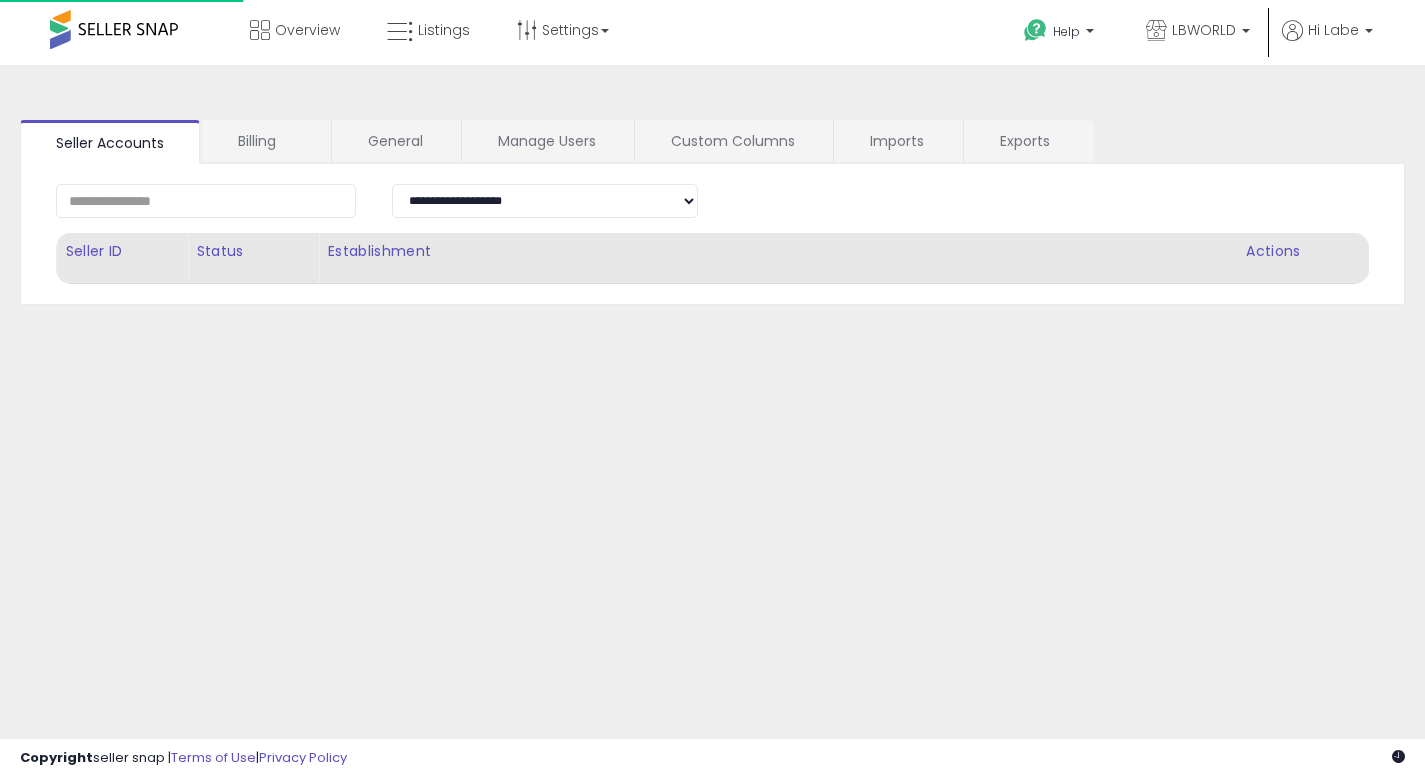 scroll, scrollTop: 0, scrollLeft: 0, axis: both 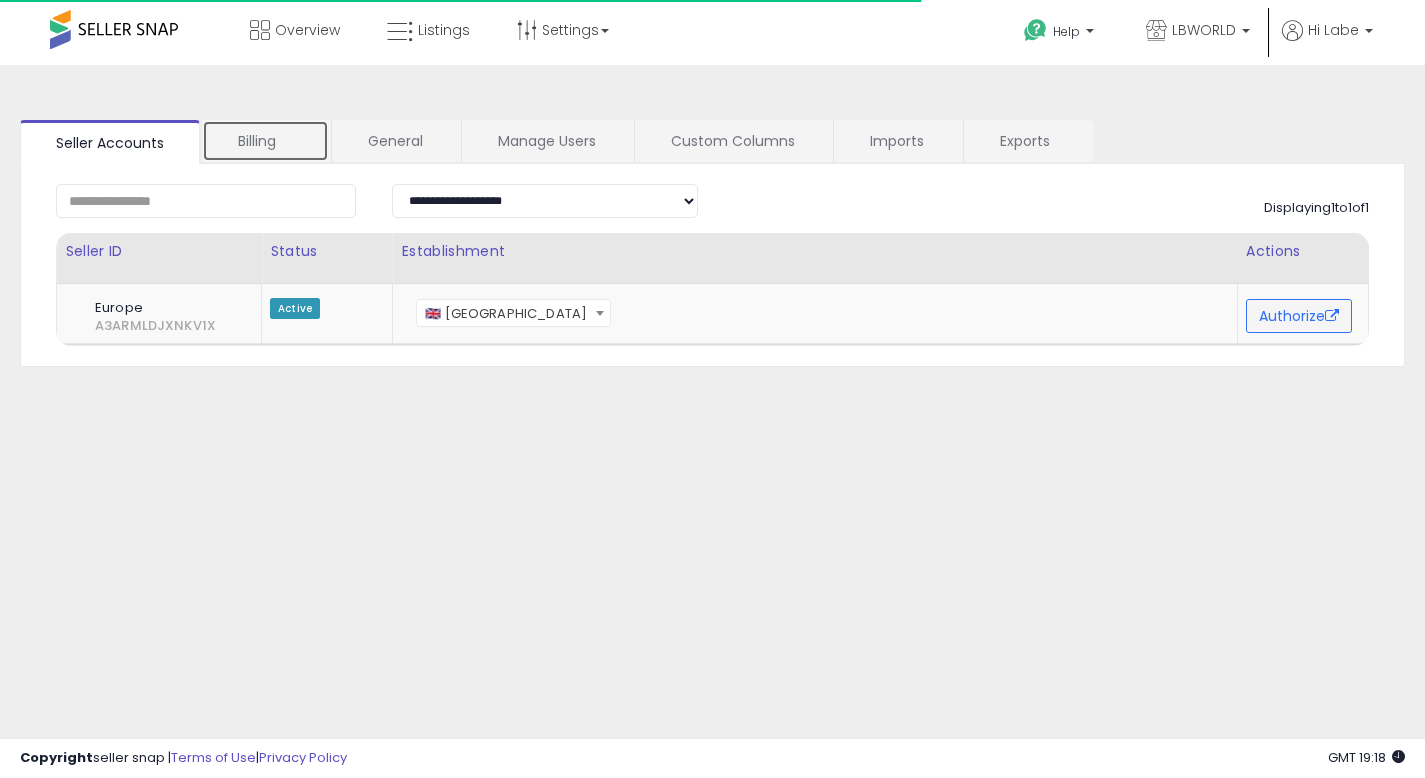 click on "Billing" at bounding box center [265, 141] 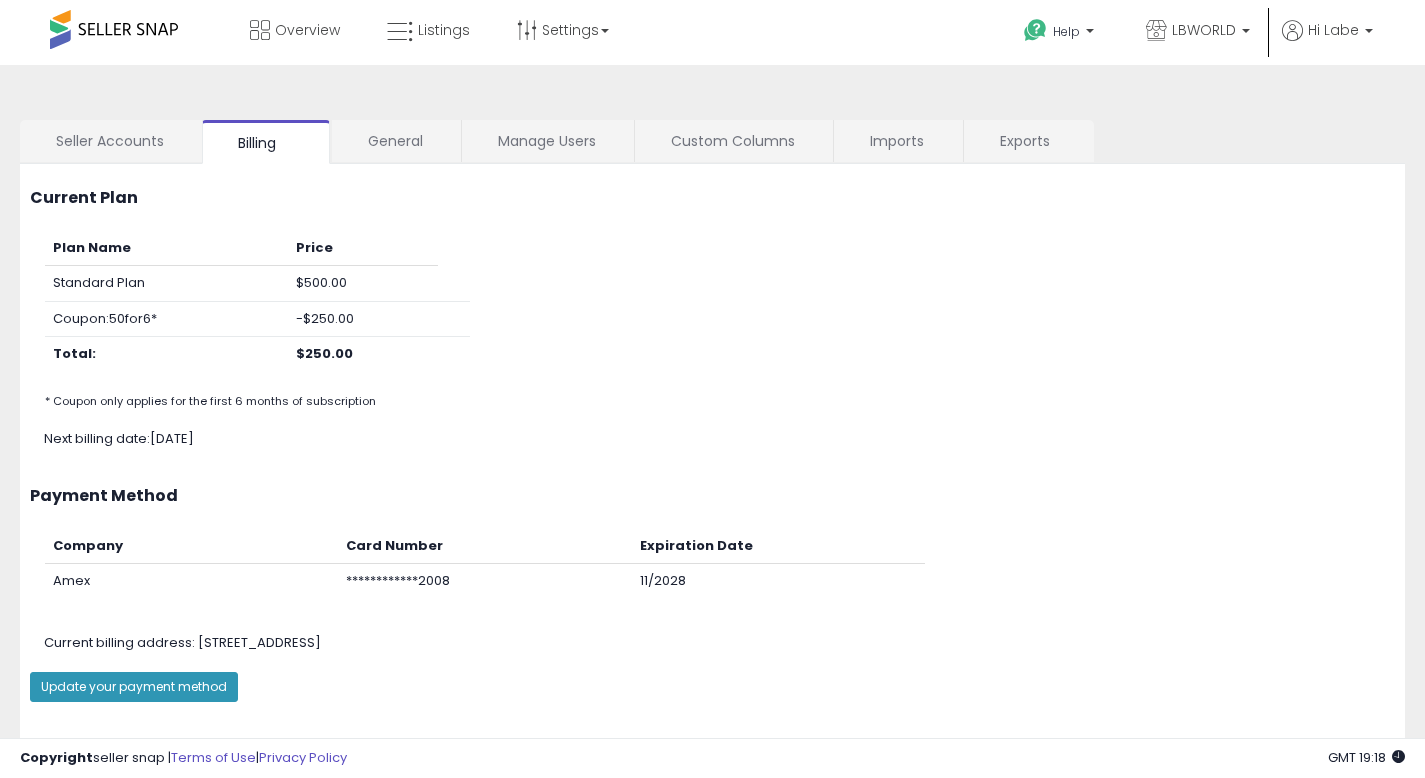 click on "Plan Name
Price
Standard Plan
$500.00
Coupon:  50for6*
-$250.00
Total:
$250.00
* Coupon only applies for the first 6 months of subscription" 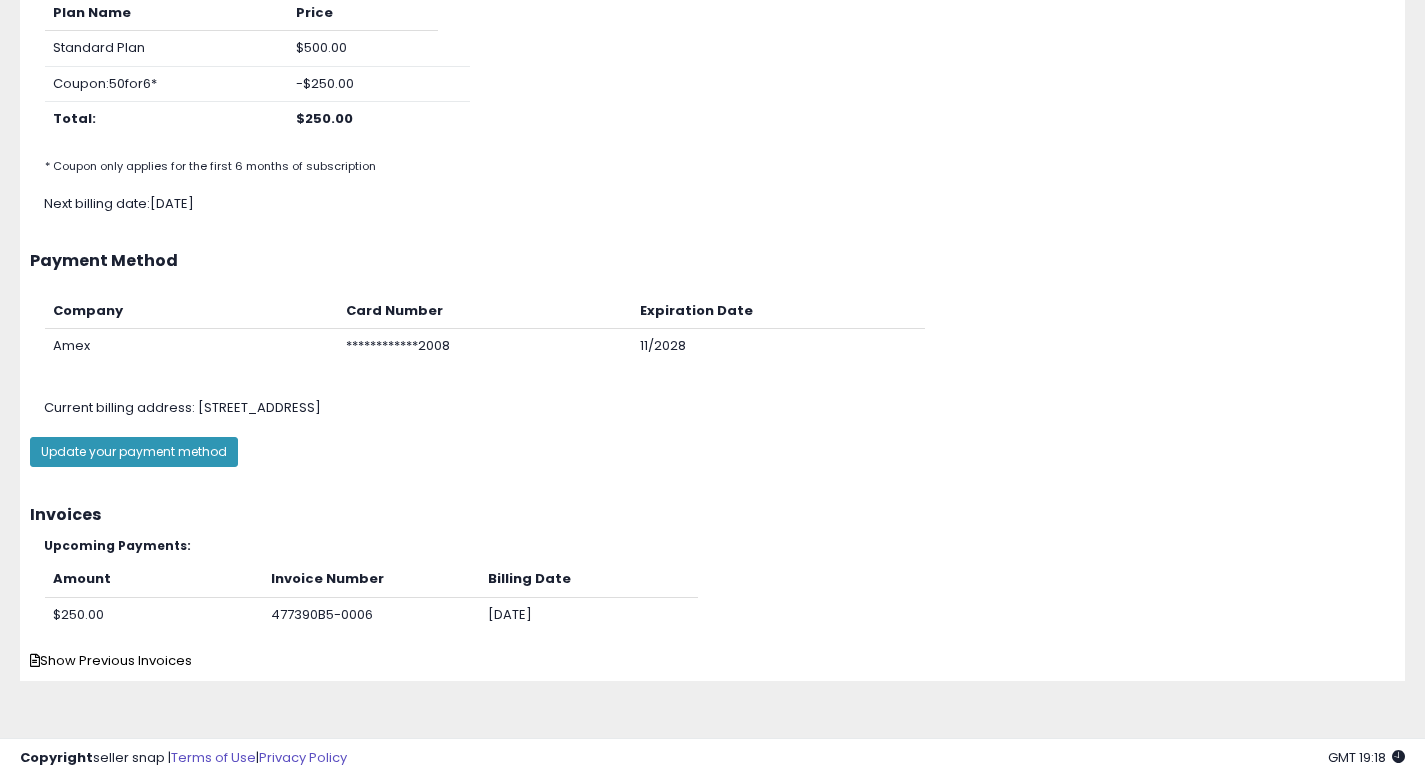 scroll, scrollTop: 238, scrollLeft: 0, axis: vertical 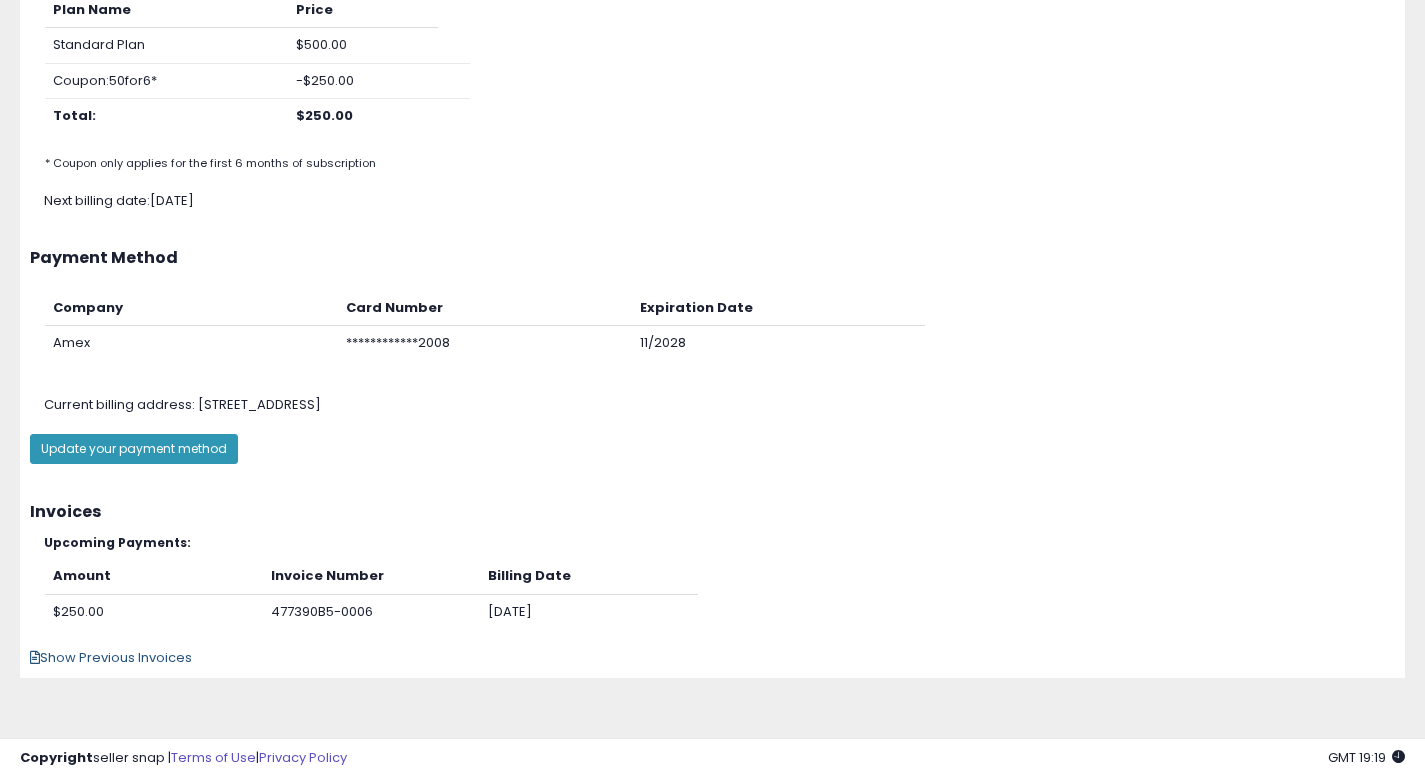 click on "Show Previous Invoices" at bounding box center (111, 657) 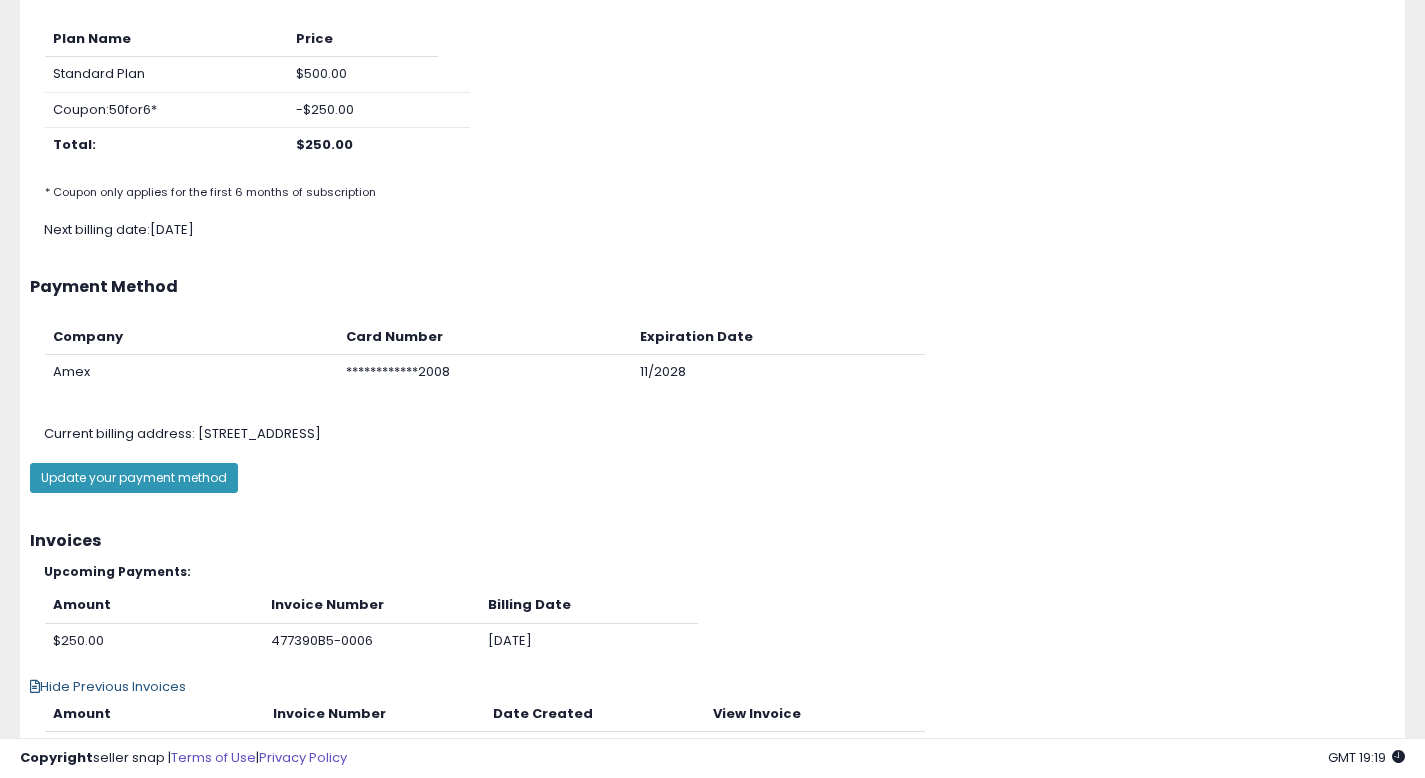 scroll, scrollTop: 194, scrollLeft: 0, axis: vertical 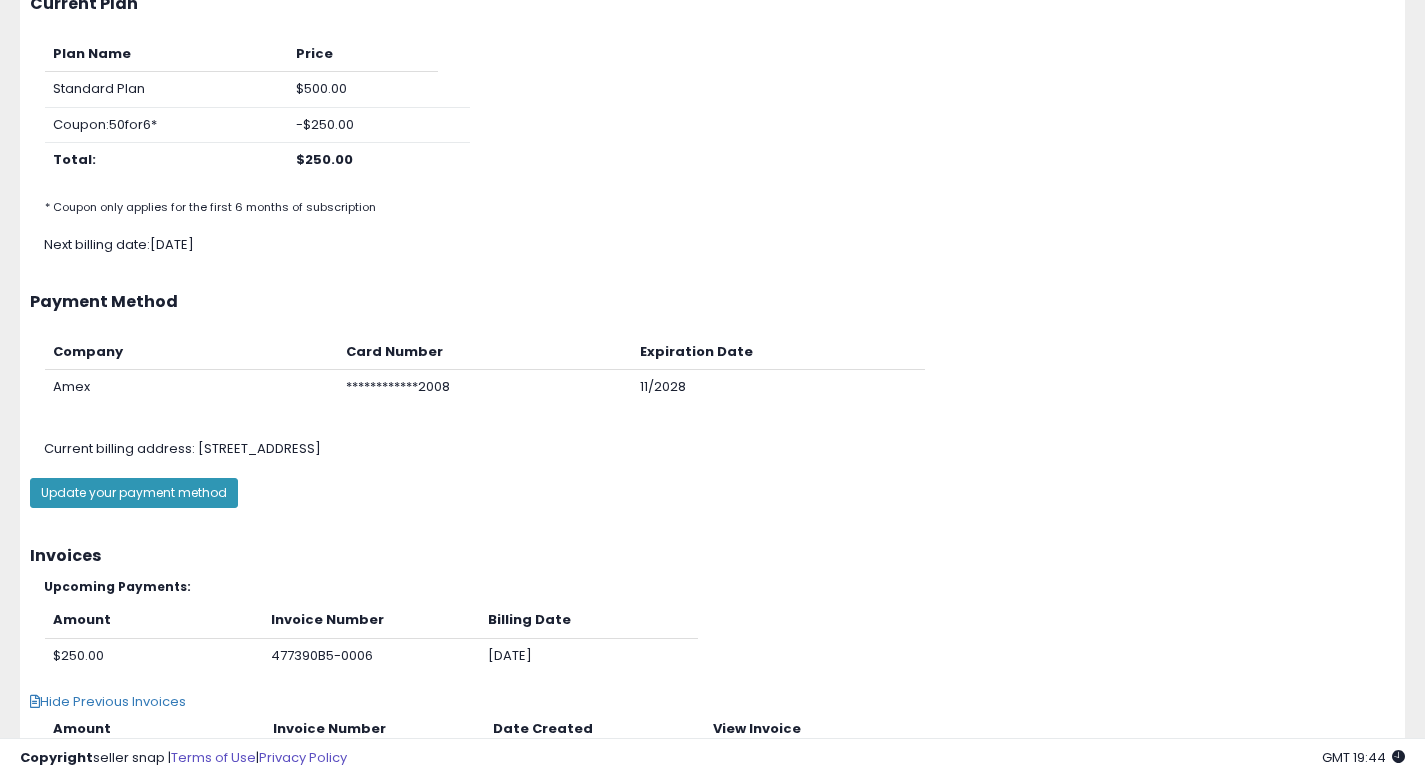 click on "Unable to login
Retrieving listings data..
has not yet accepted the Terms of Use. Once the Terms of Use have been
accepted, you will be able to login.
Logout
Overview
Listings
Help" at bounding box center (712, 195) 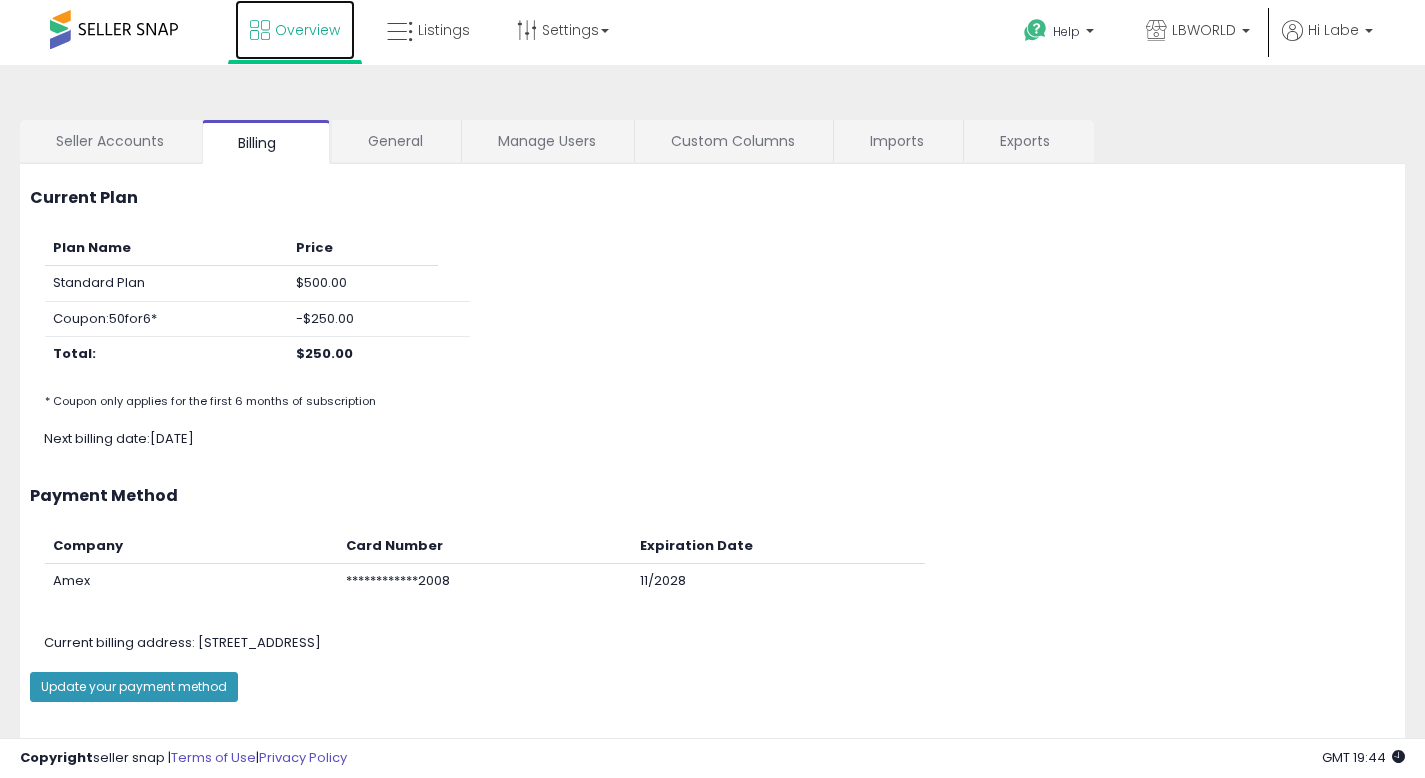 click on "Overview" at bounding box center (295, 30) 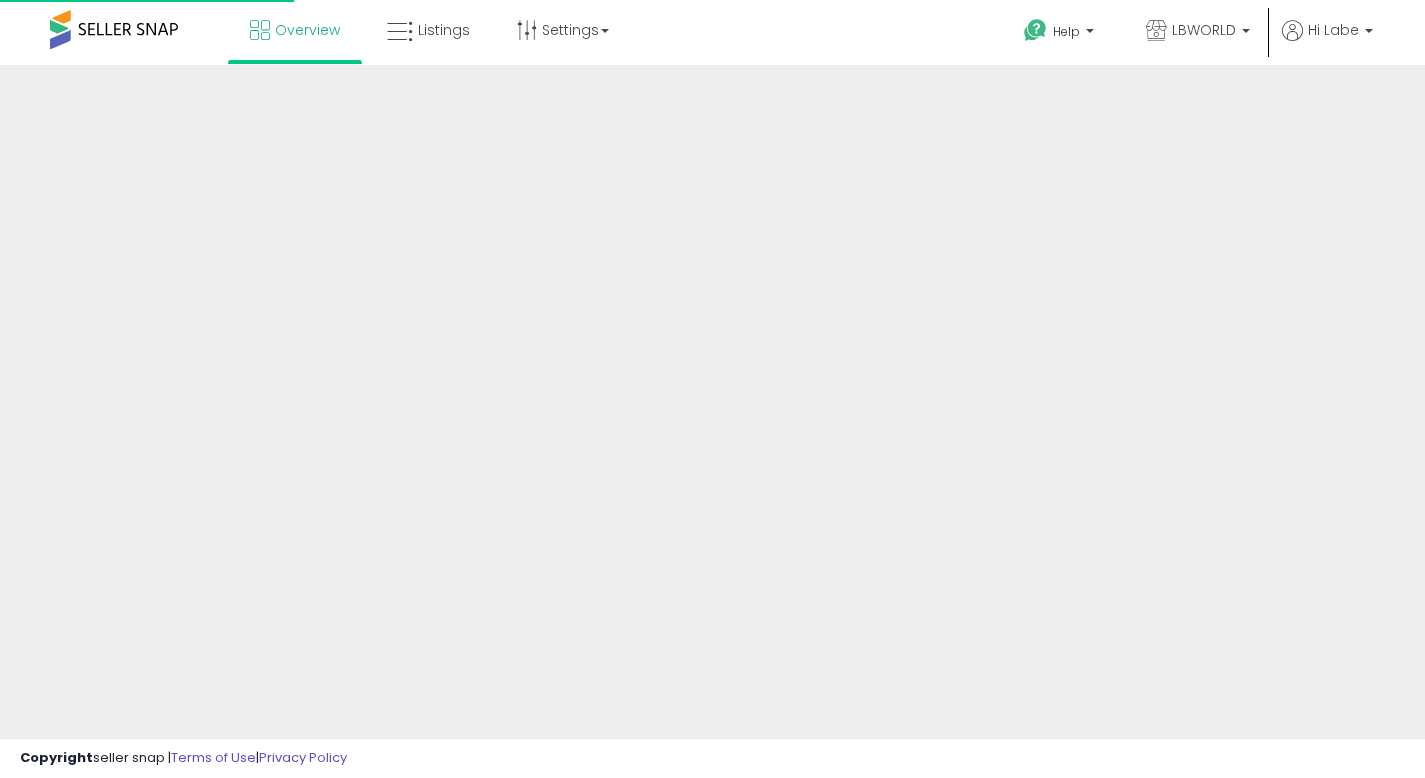 scroll, scrollTop: 0, scrollLeft: 0, axis: both 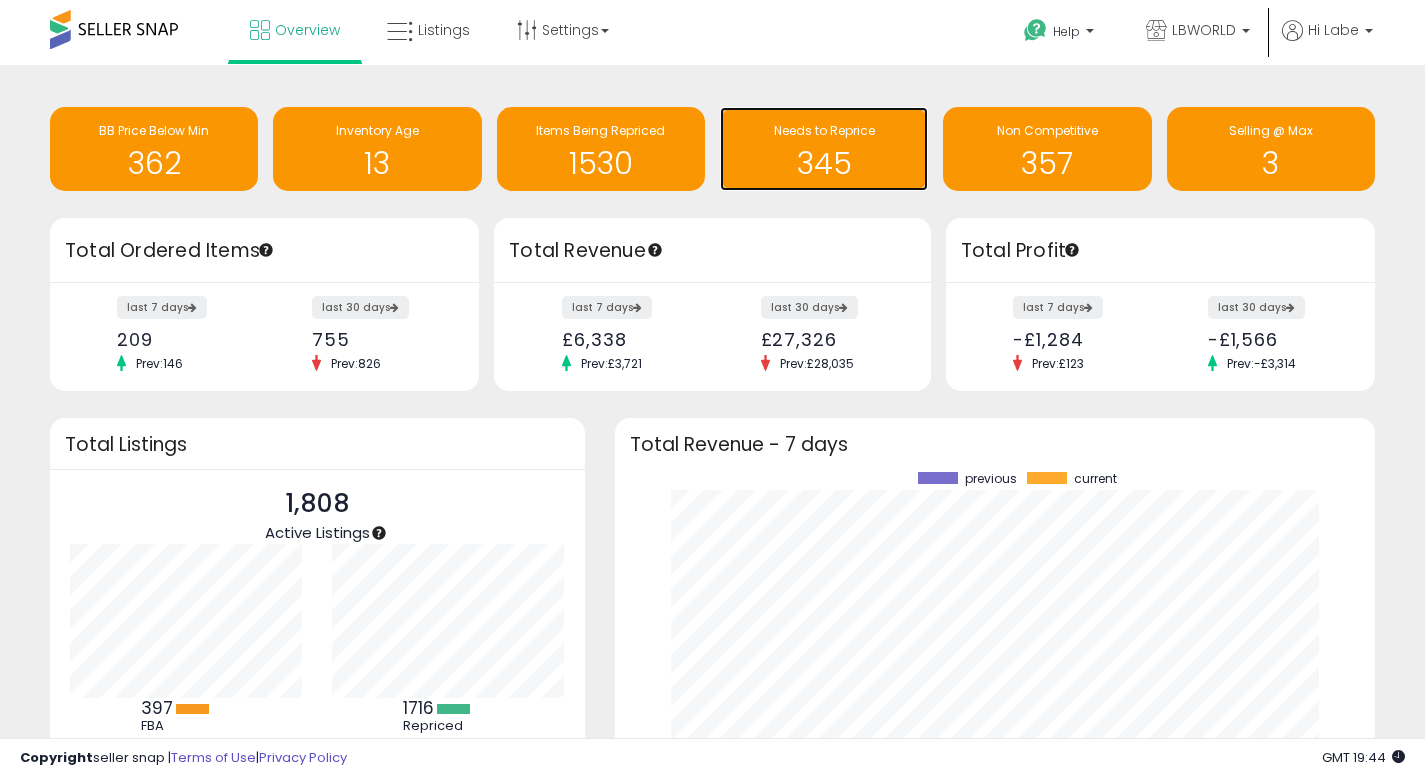 click on "345" at bounding box center [824, 151] 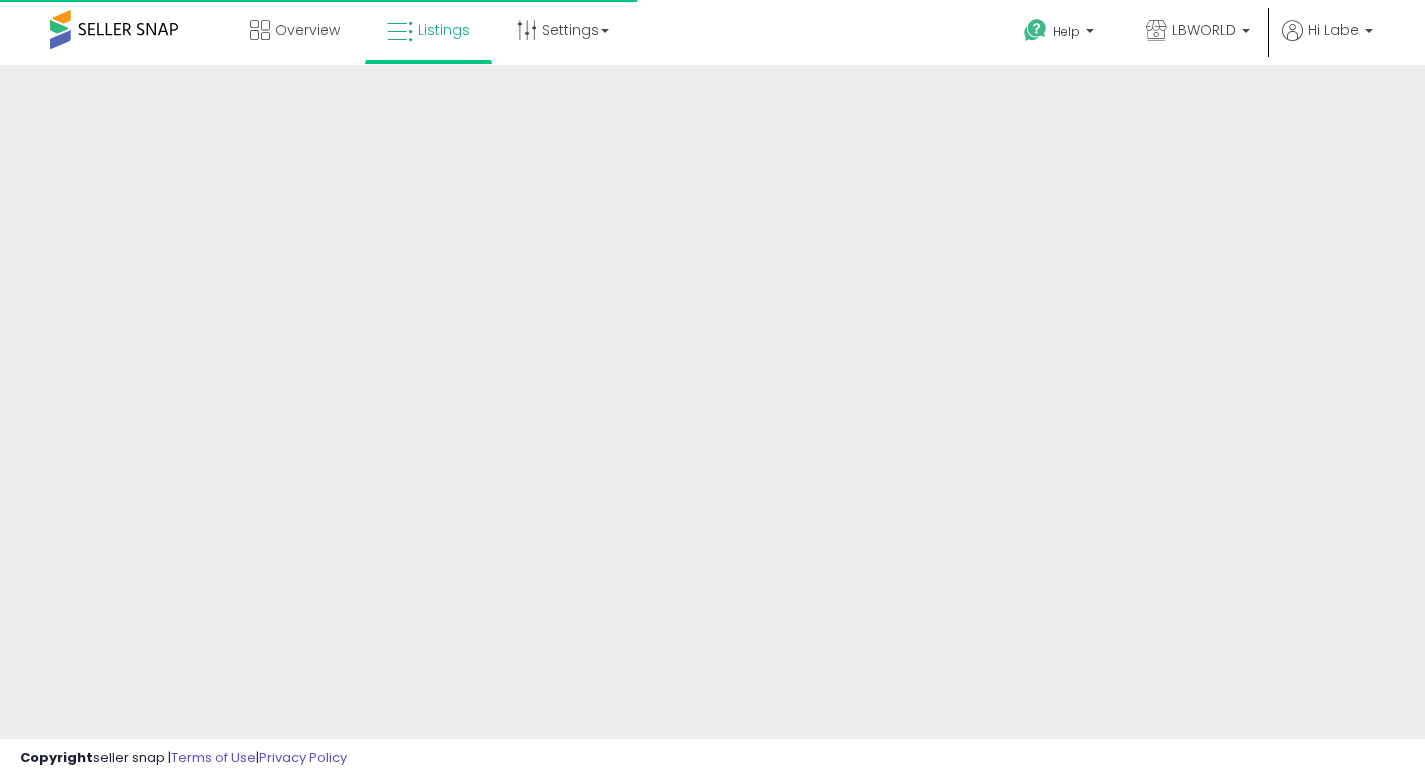 scroll, scrollTop: 0, scrollLeft: 0, axis: both 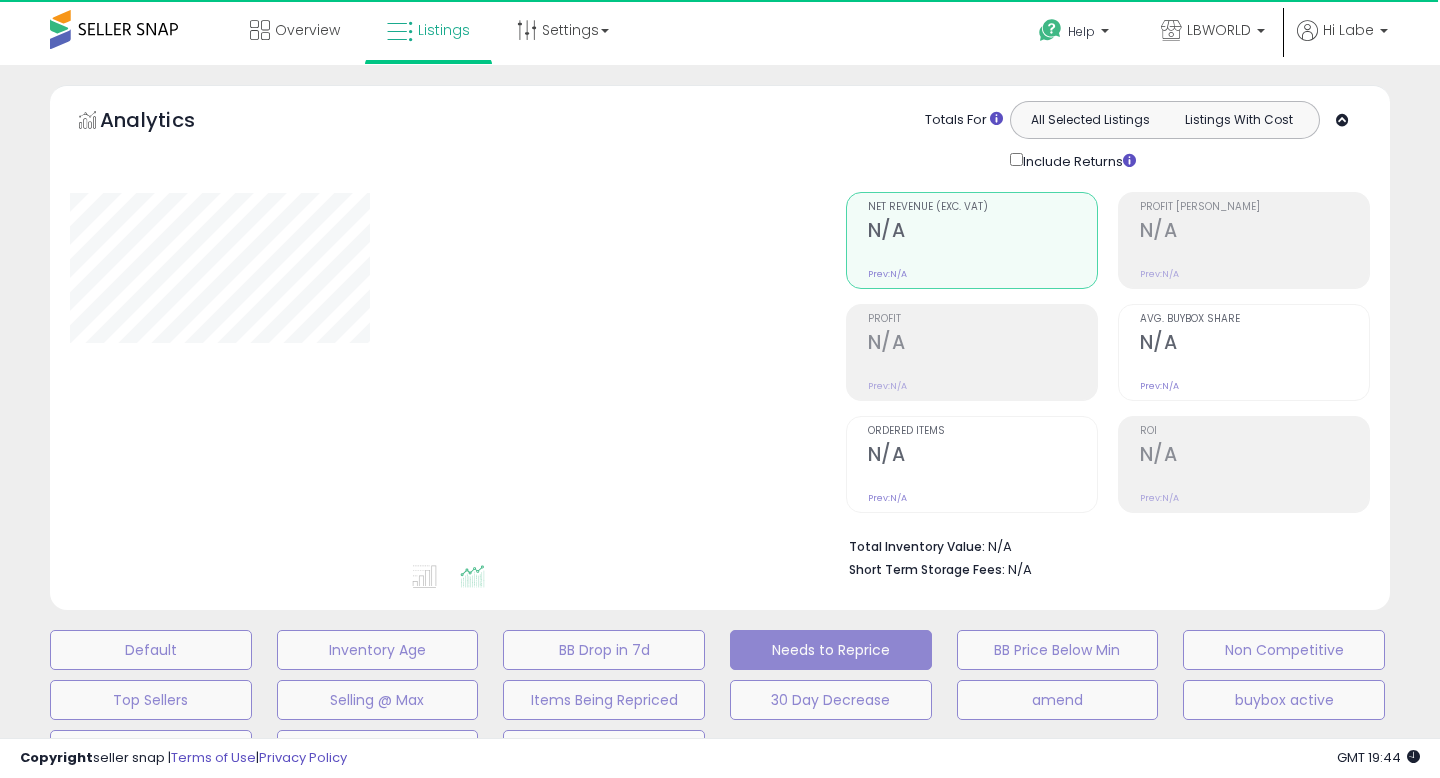 select on "**" 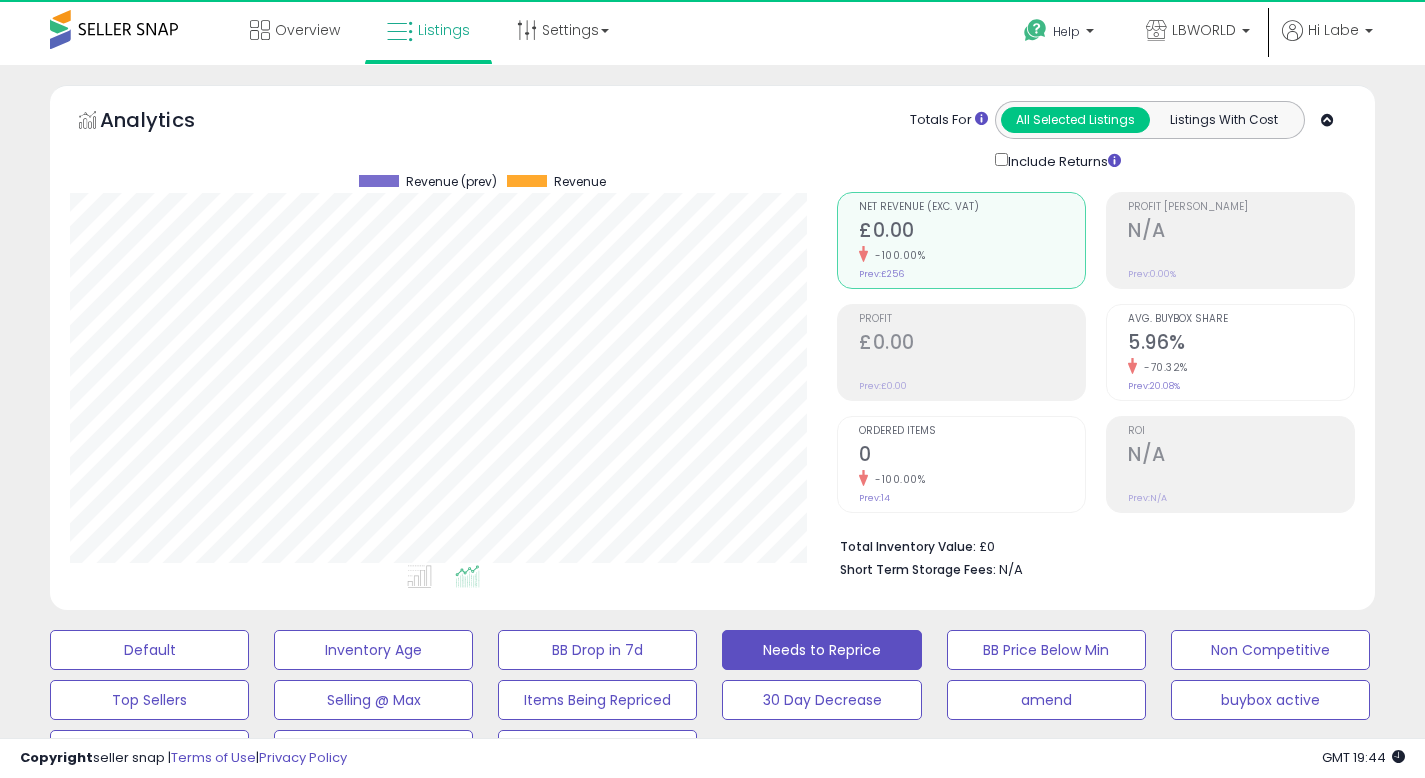 scroll, scrollTop: 999590, scrollLeft: 999233, axis: both 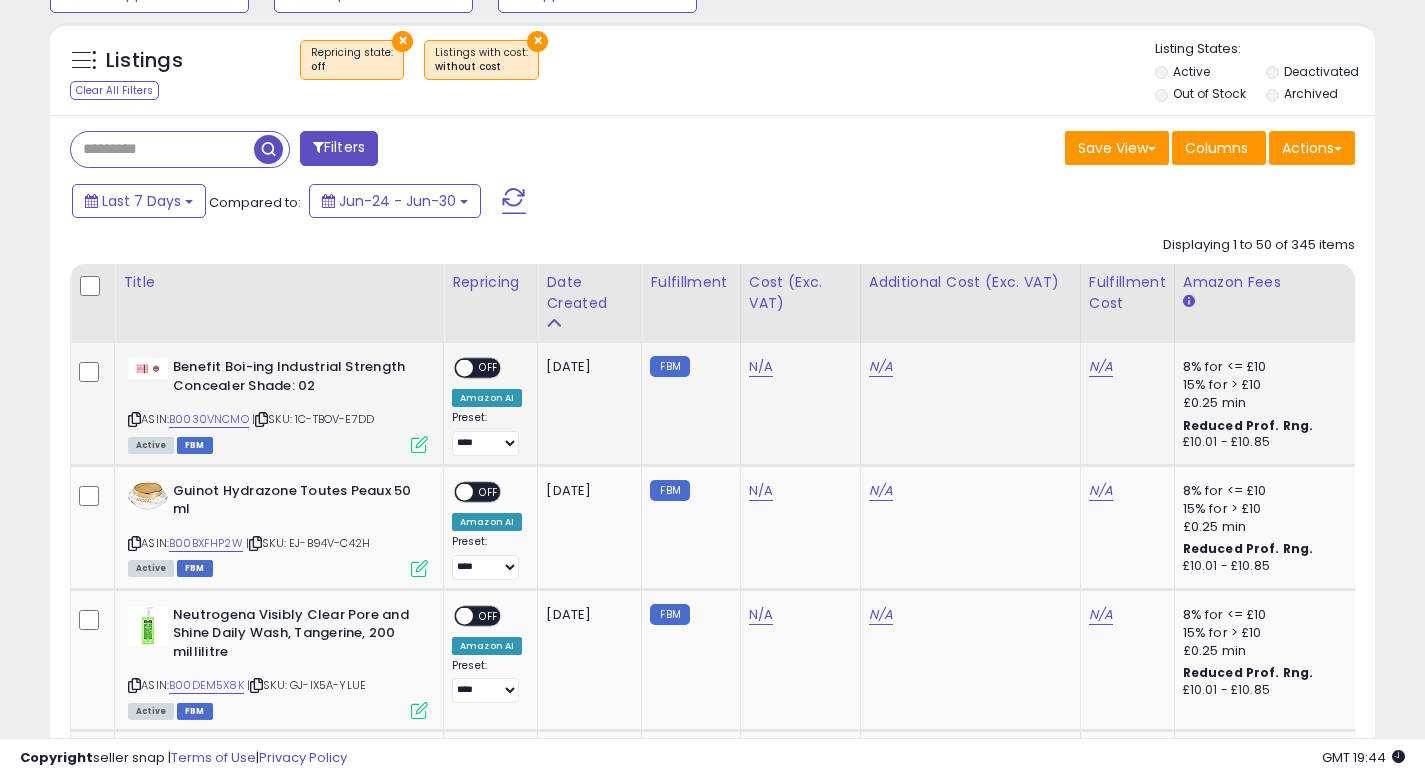 click on "ASIN:  B0030VNCMO    |   SKU: 1C-TBOV-E7DD Active FBM" at bounding box center [278, 404] 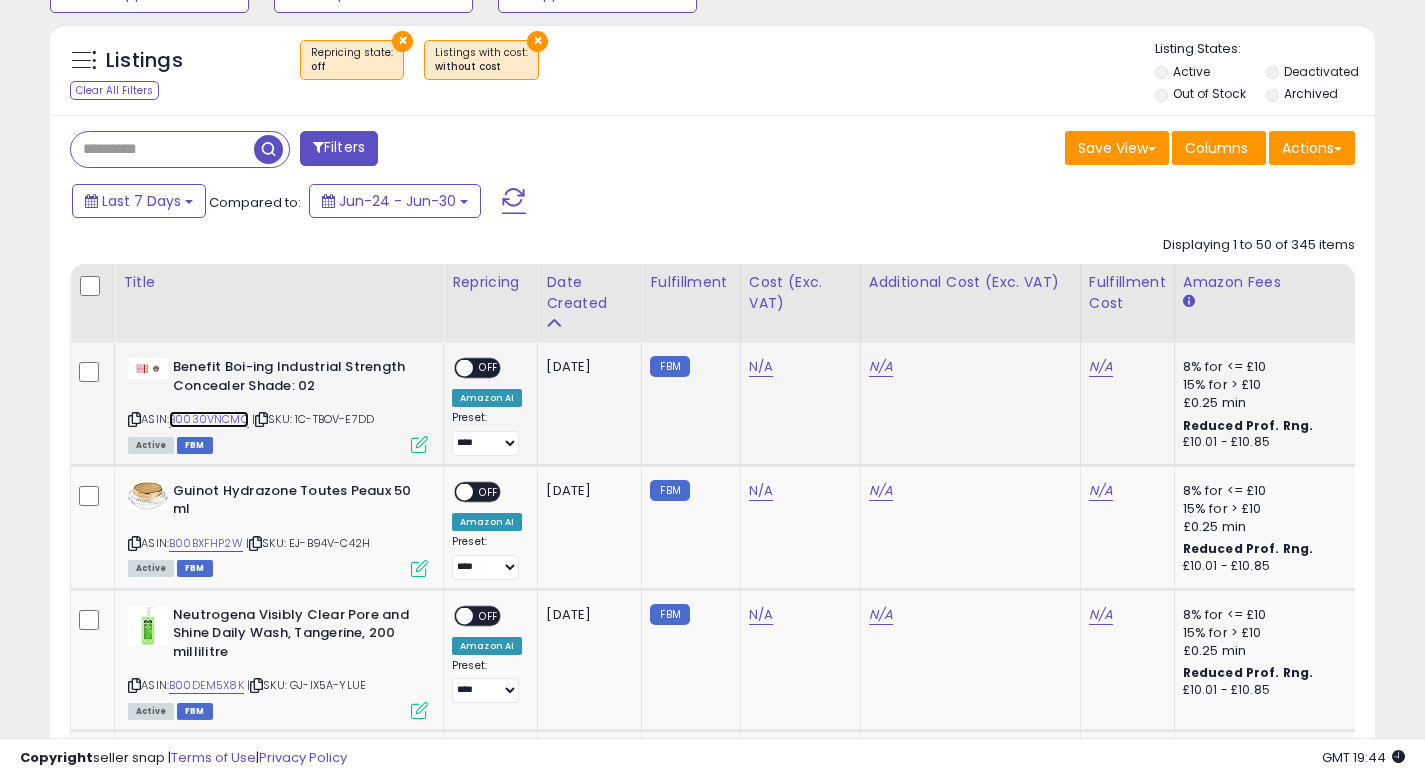 click on "B0030VNCMO" at bounding box center [209, 419] 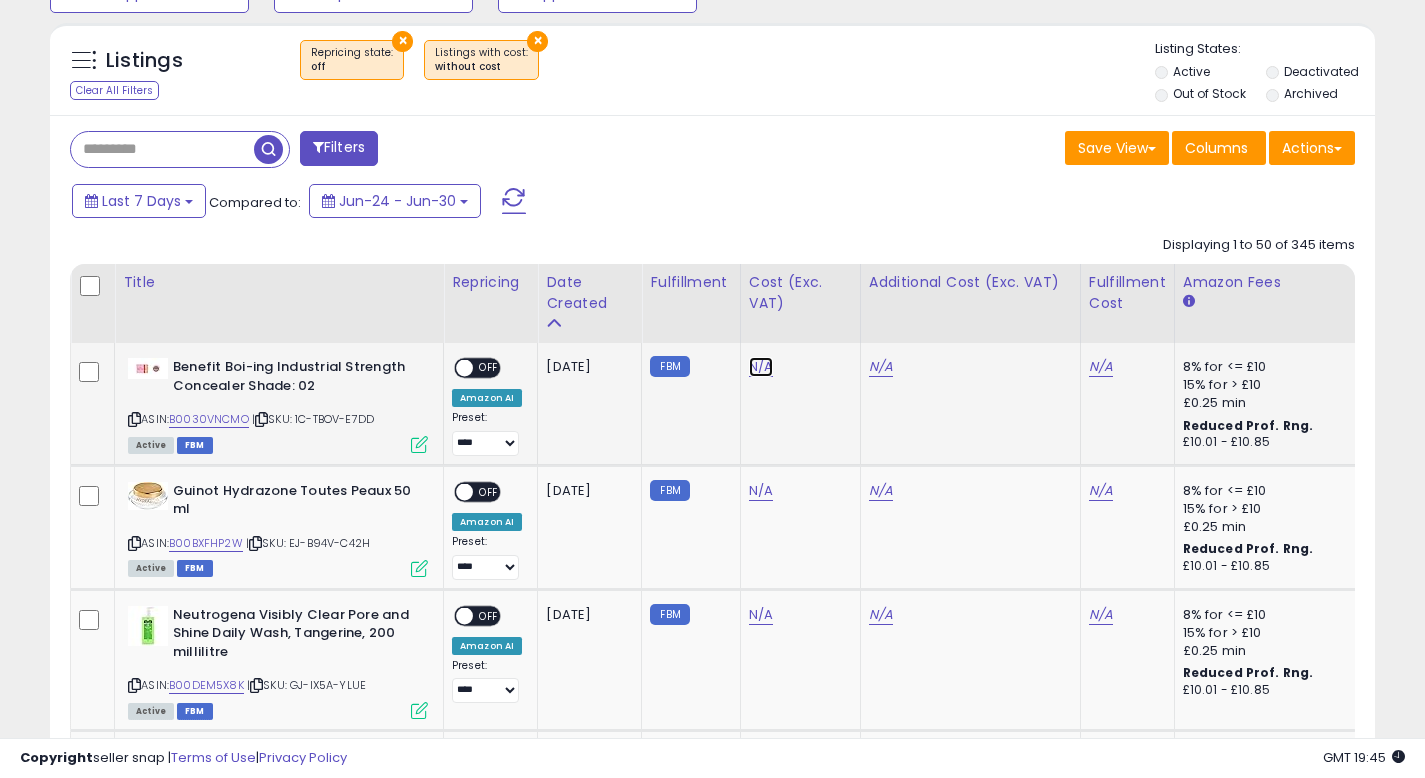 click on "N/A" at bounding box center (761, 367) 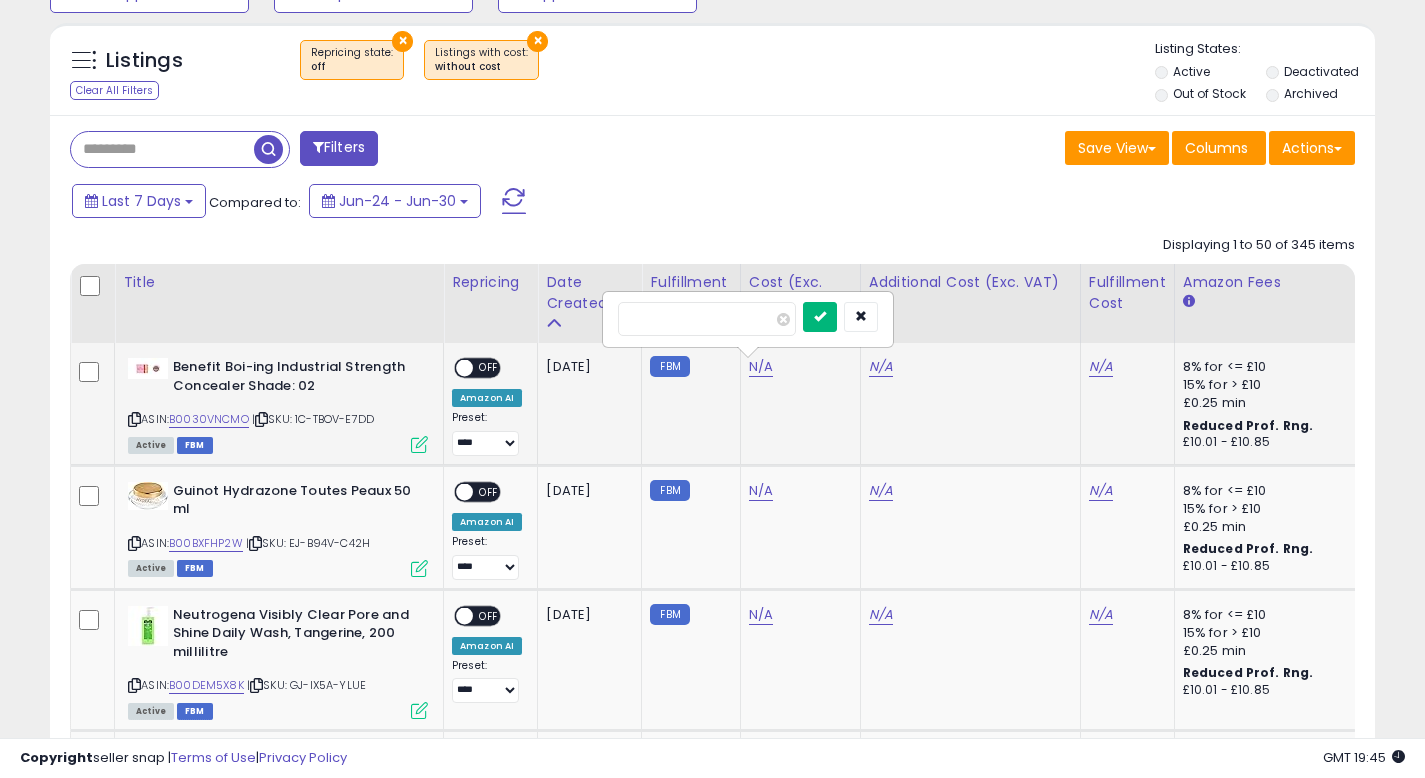 type on "**" 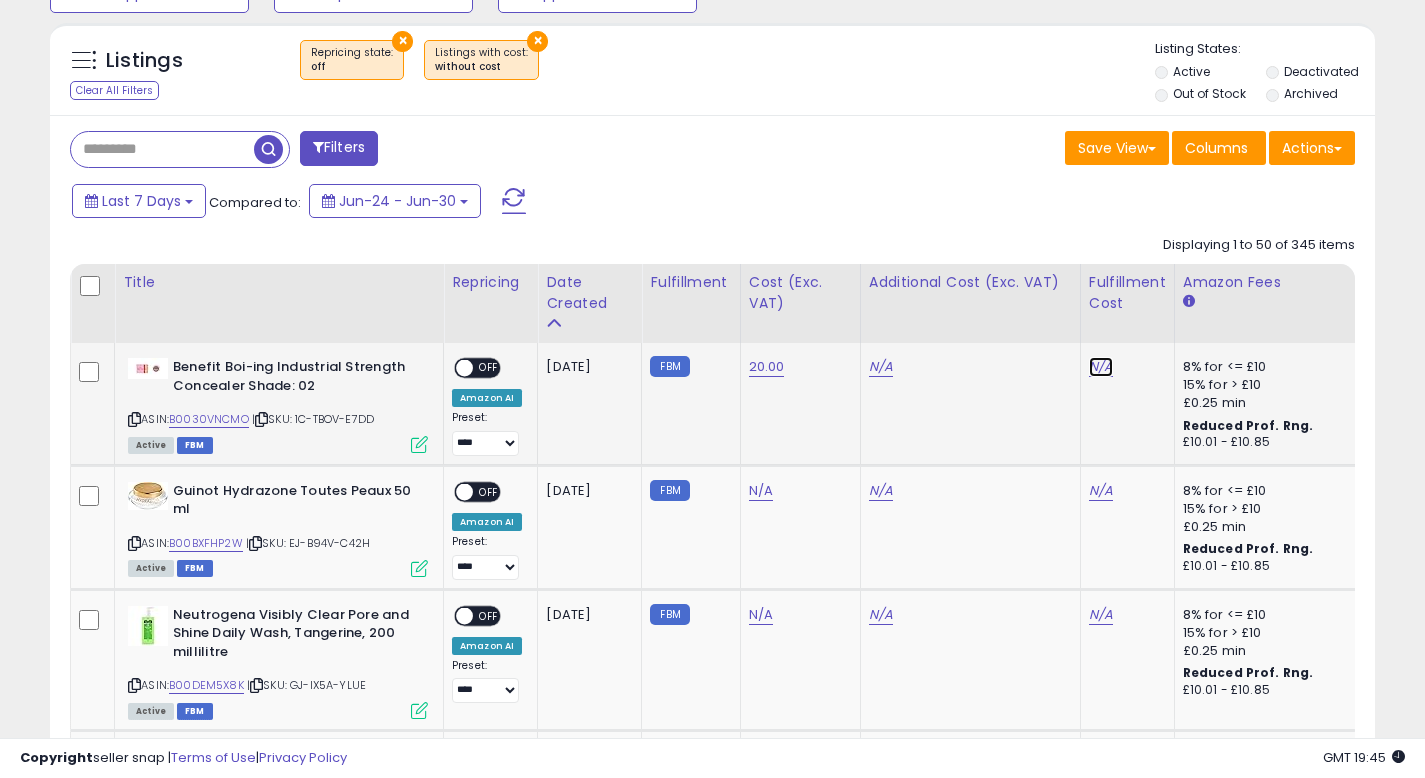 click on "N/A" at bounding box center (1101, 367) 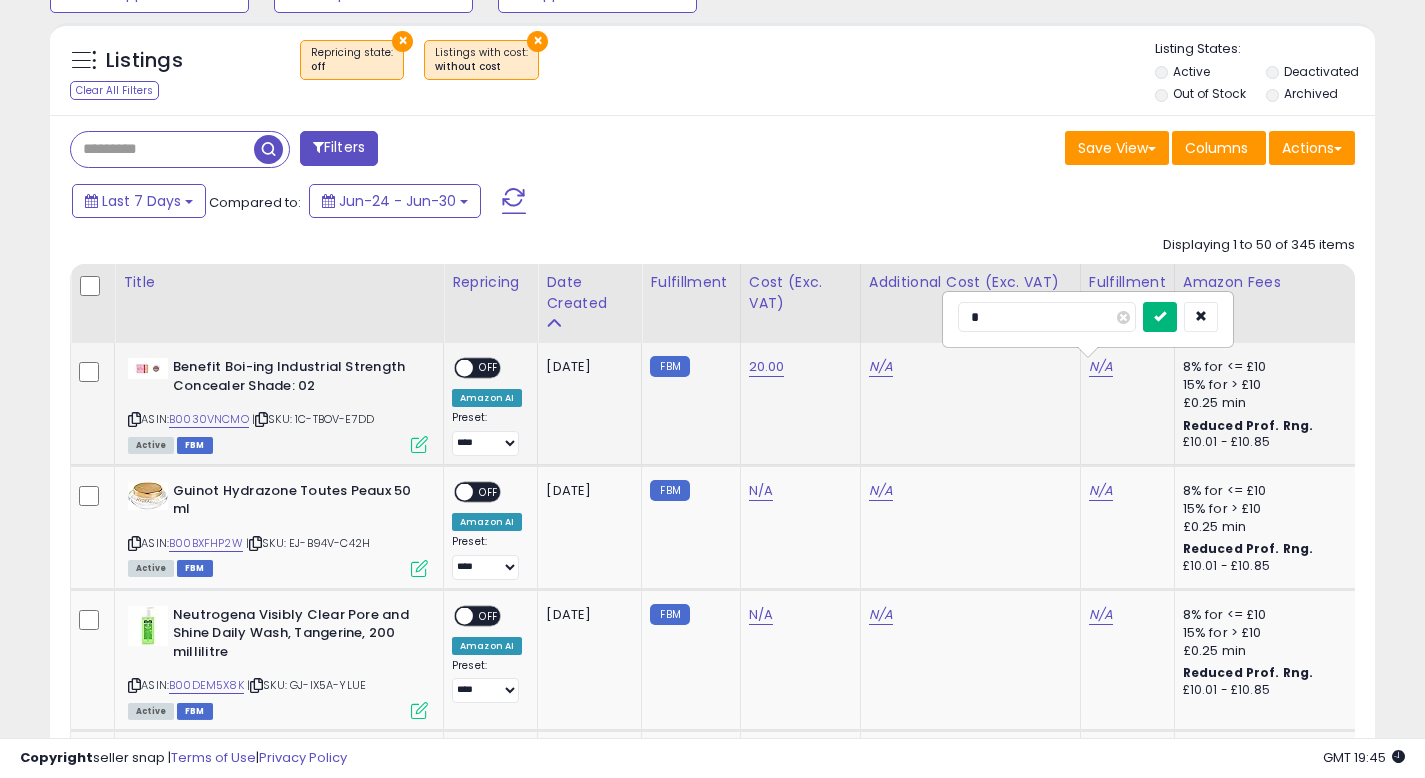 type on "*" 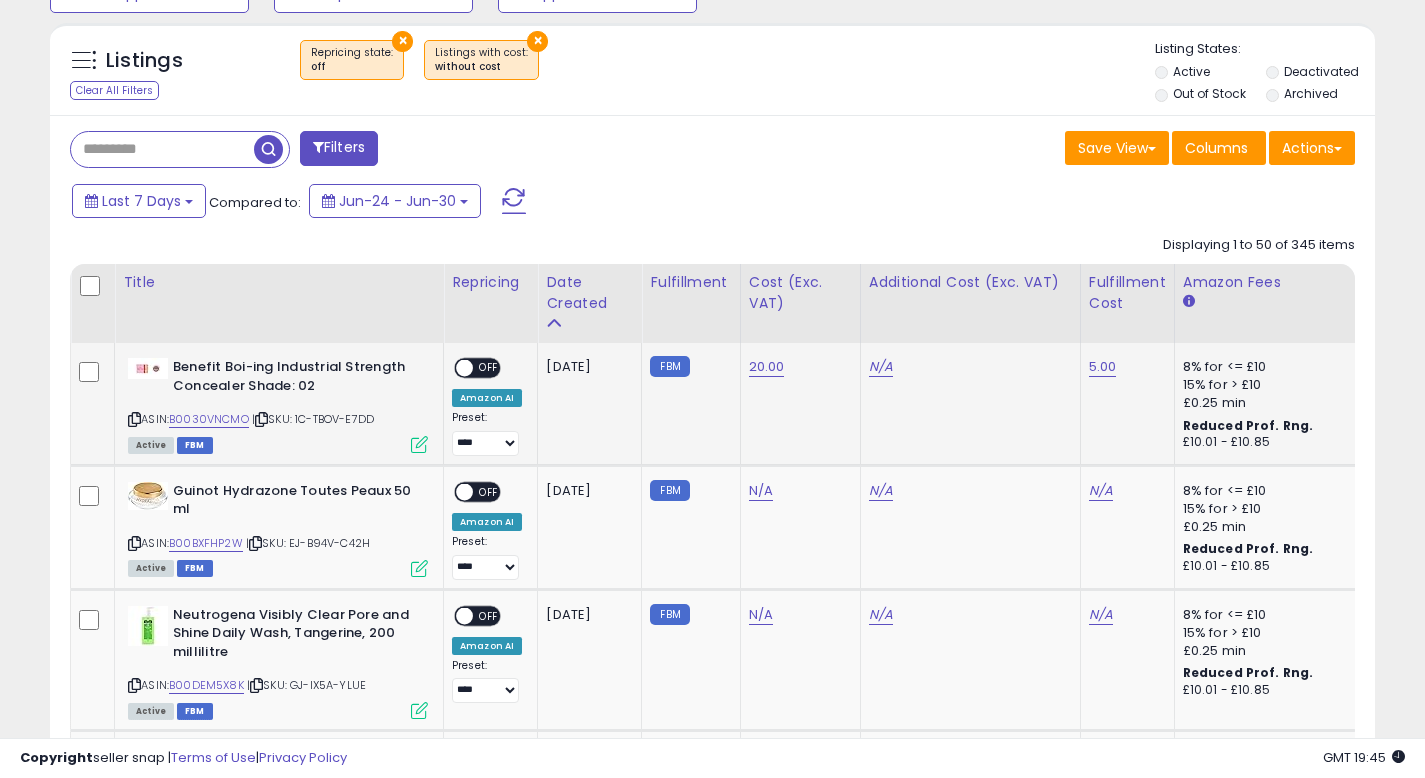 click on "OFF" at bounding box center (489, 368) 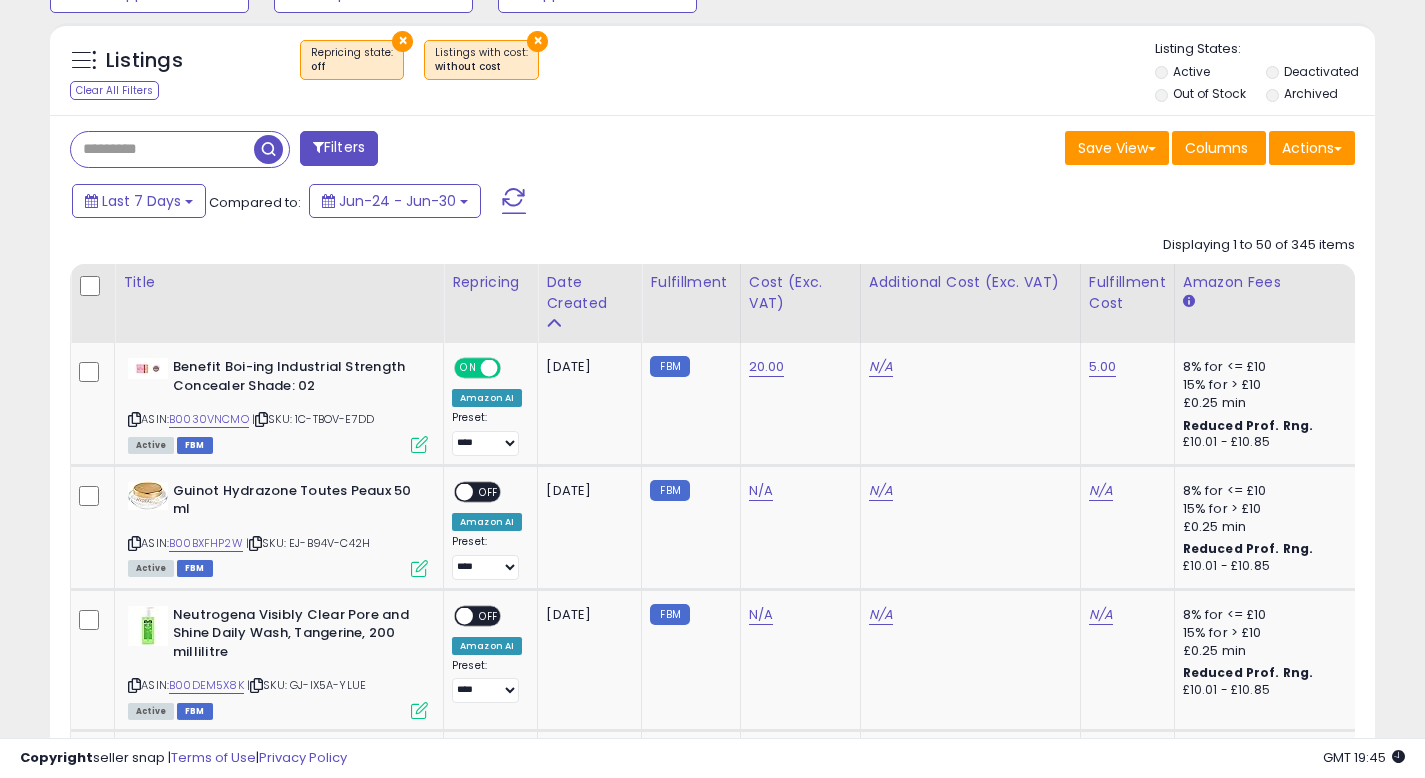 click on "20.00" 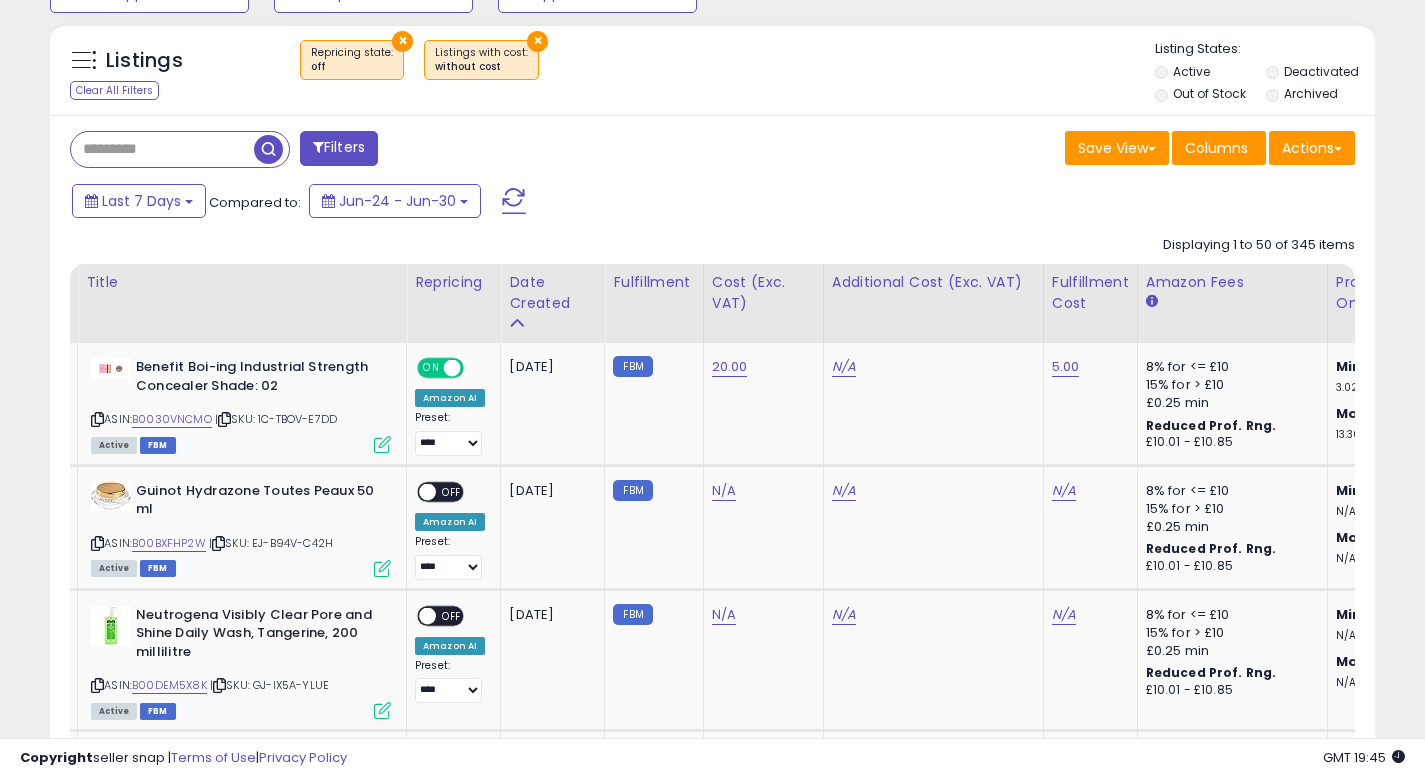 scroll, scrollTop: 0, scrollLeft: 40, axis: horizontal 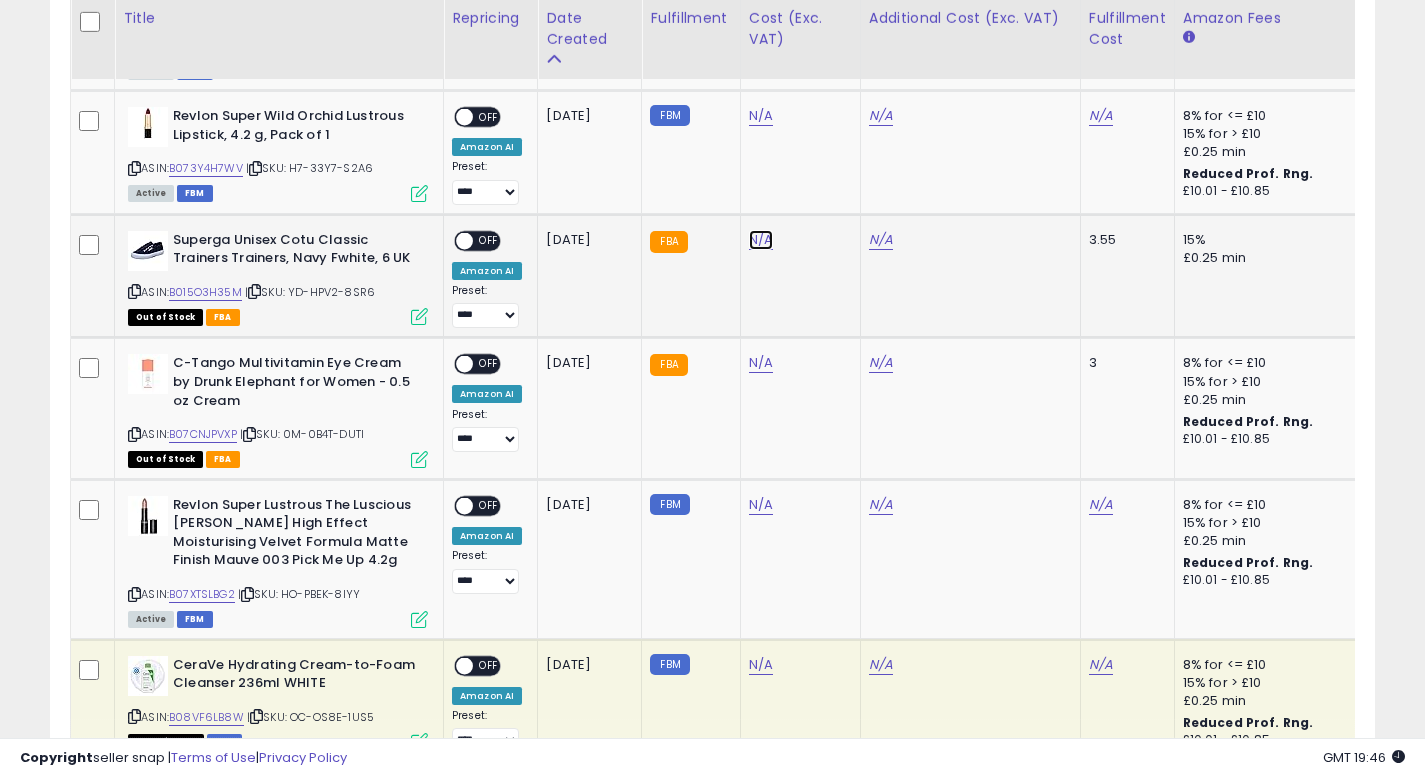 click on "N/A" at bounding box center [761, -149] 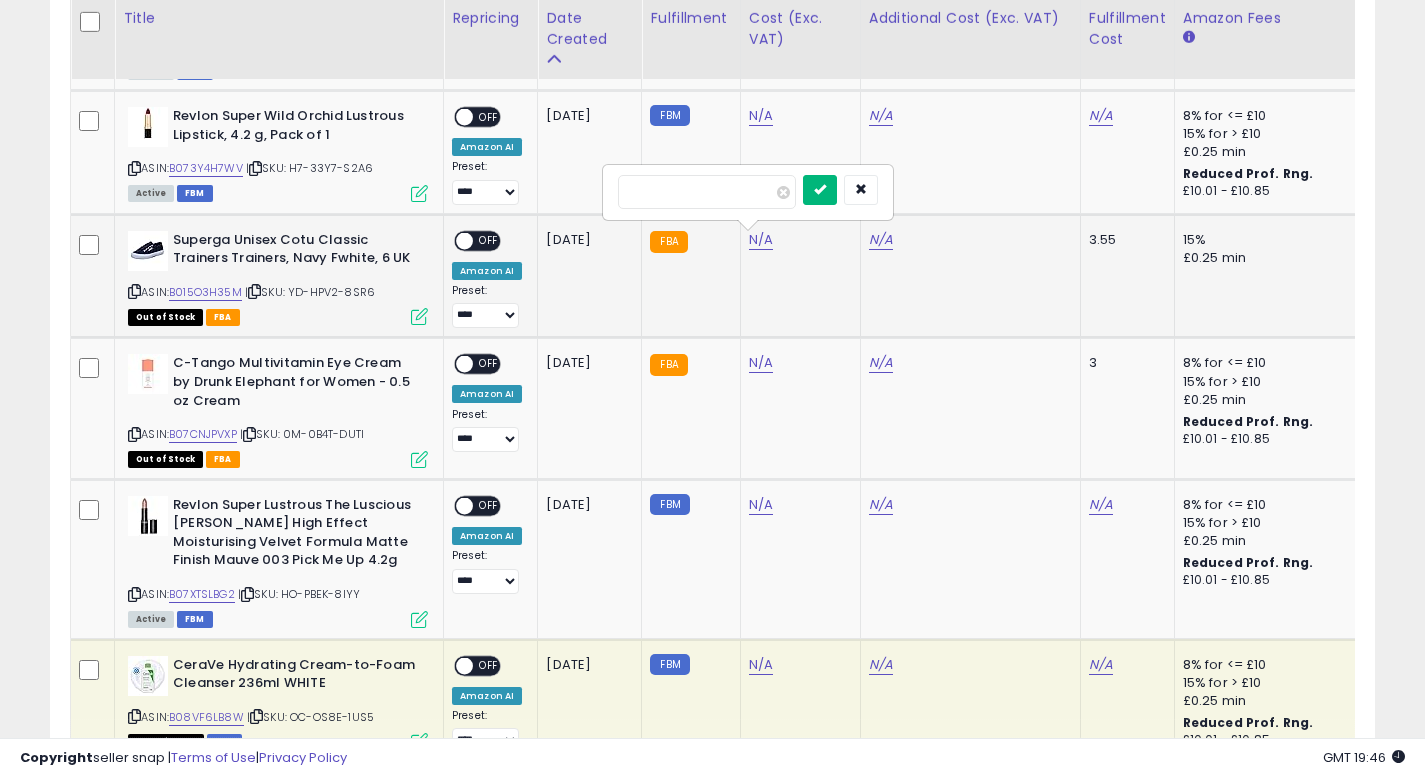 type on "*****" 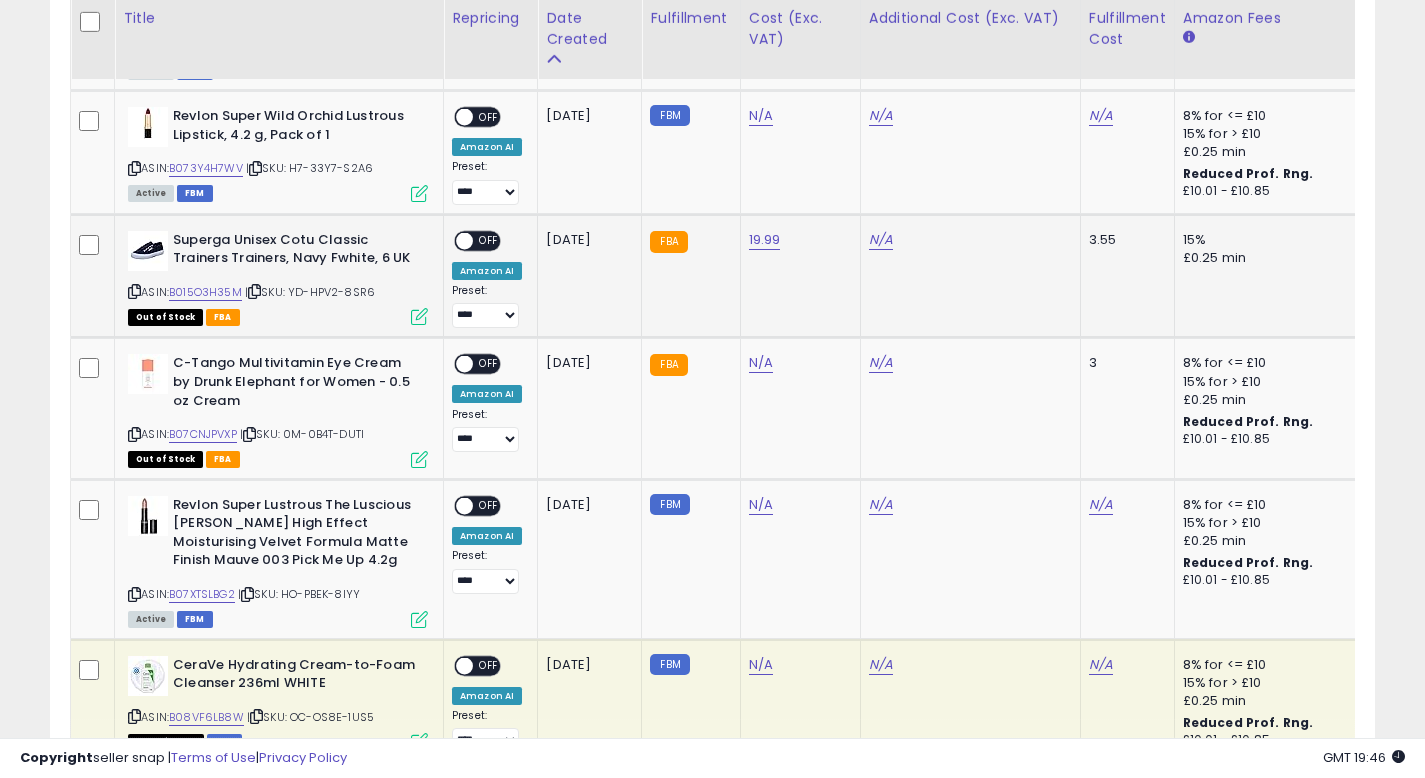 click on "OFF" at bounding box center (489, 240) 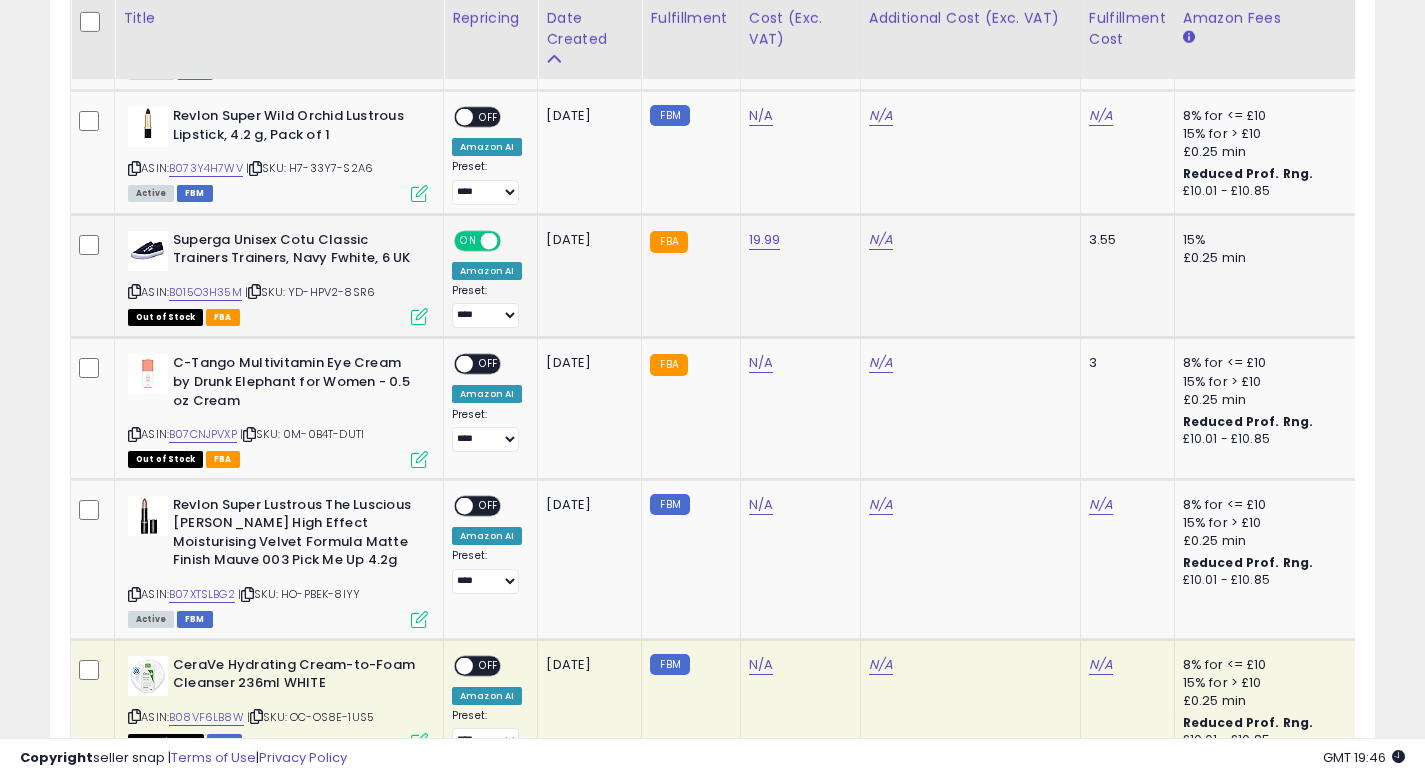 click on "FBA" 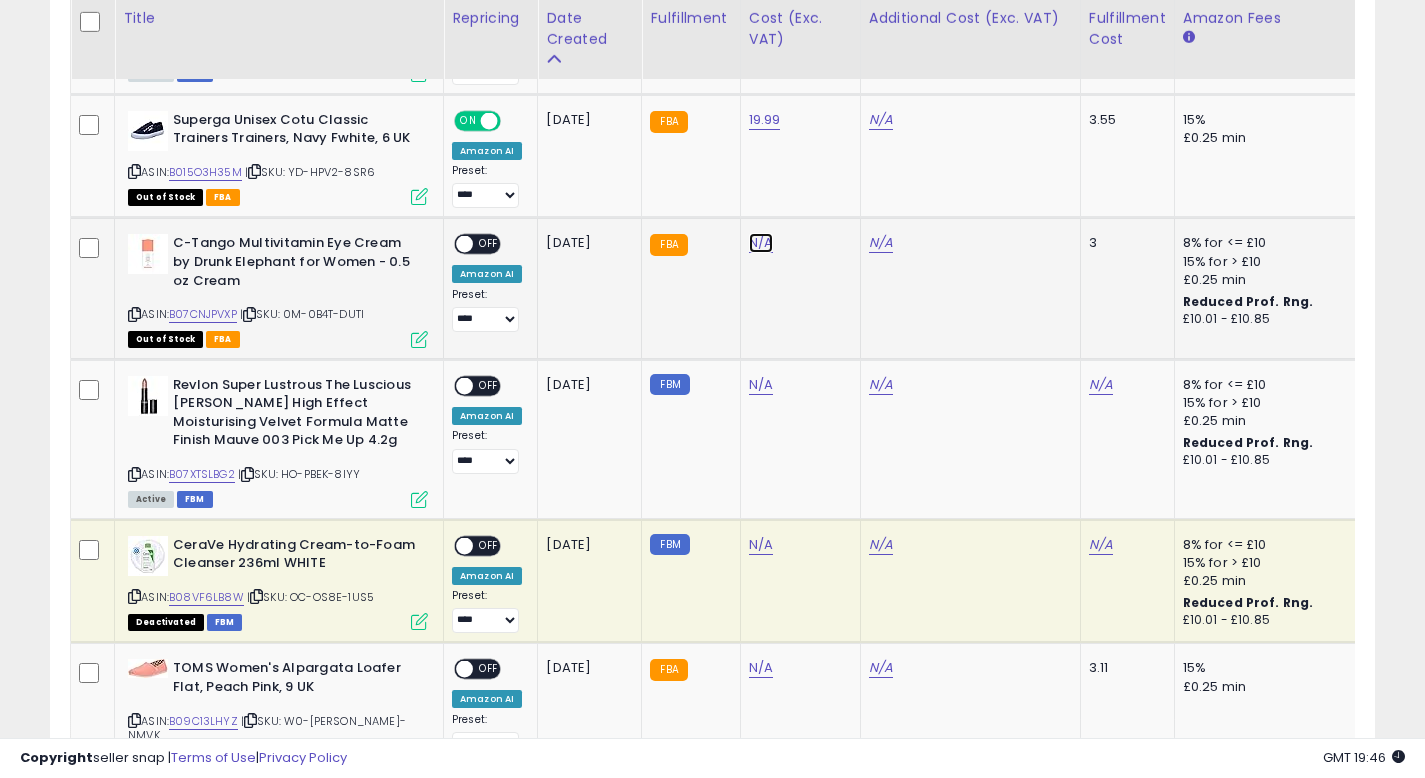 click on "N/A" at bounding box center (761, -269) 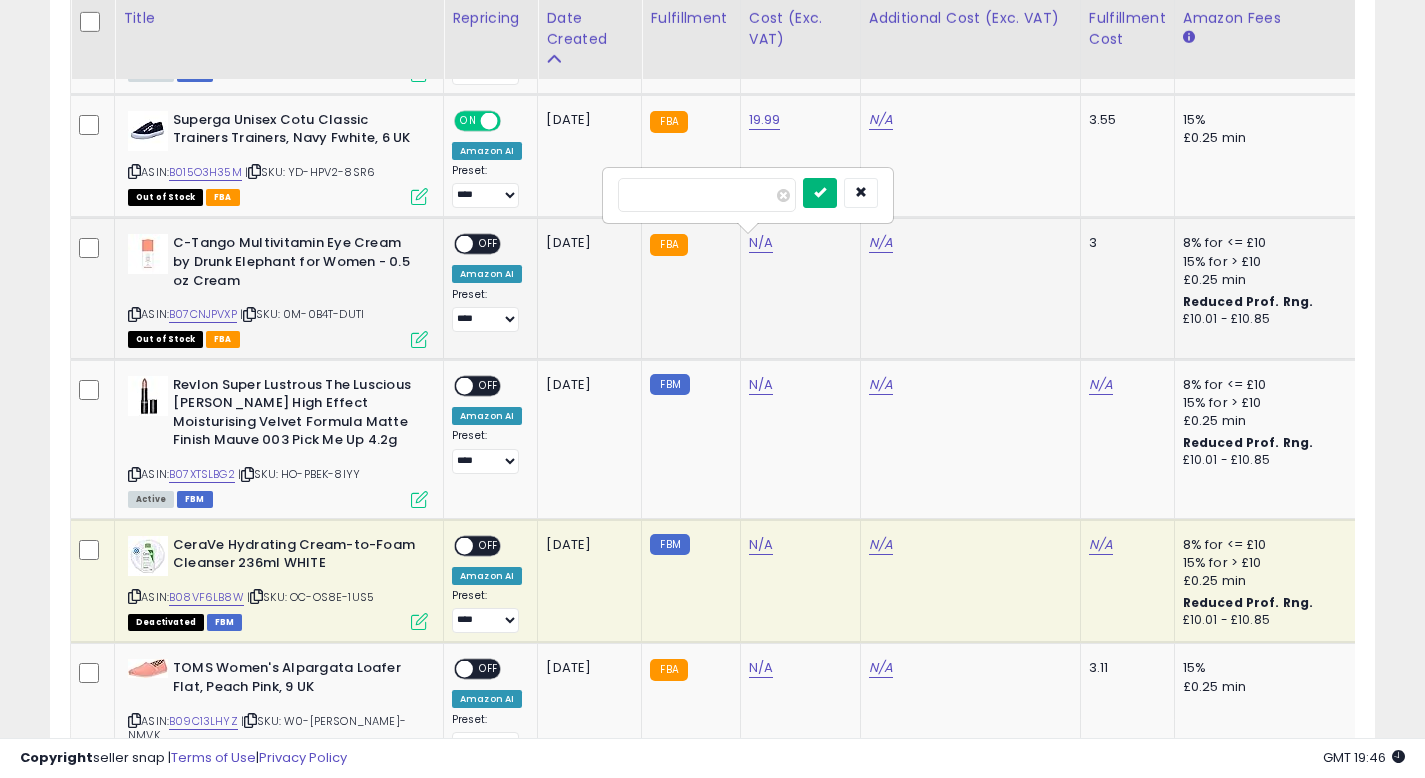 type on "**" 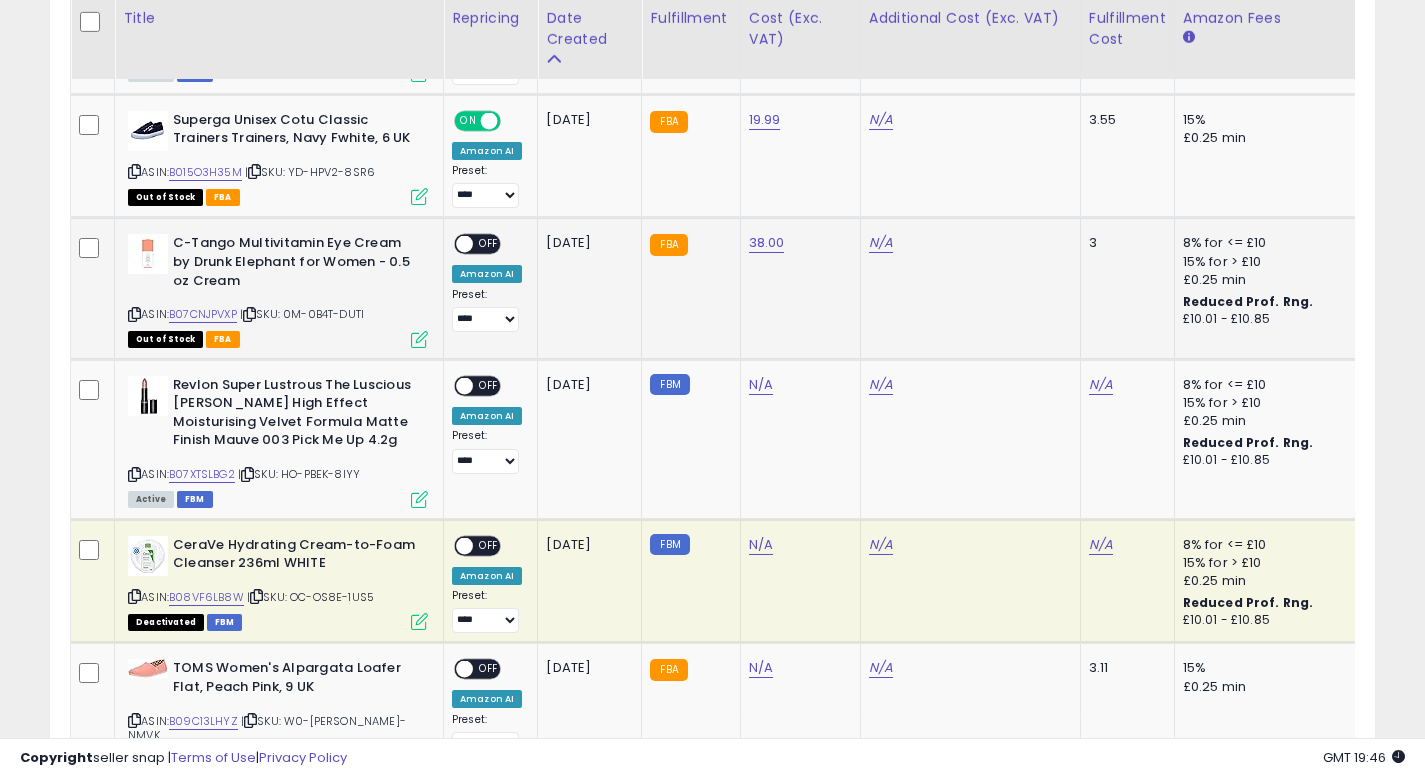 click on "OFF" at bounding box center (489, 244) 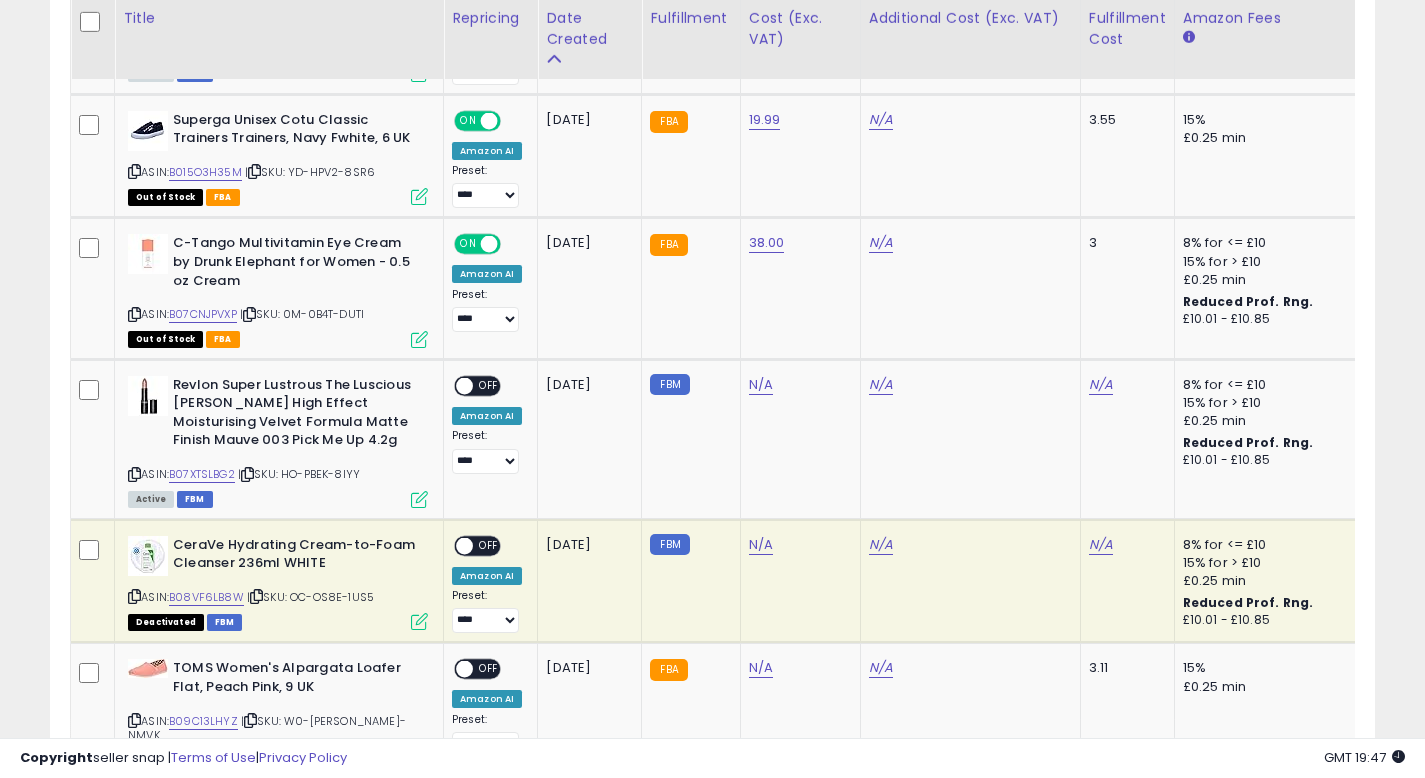 click on "19.99" 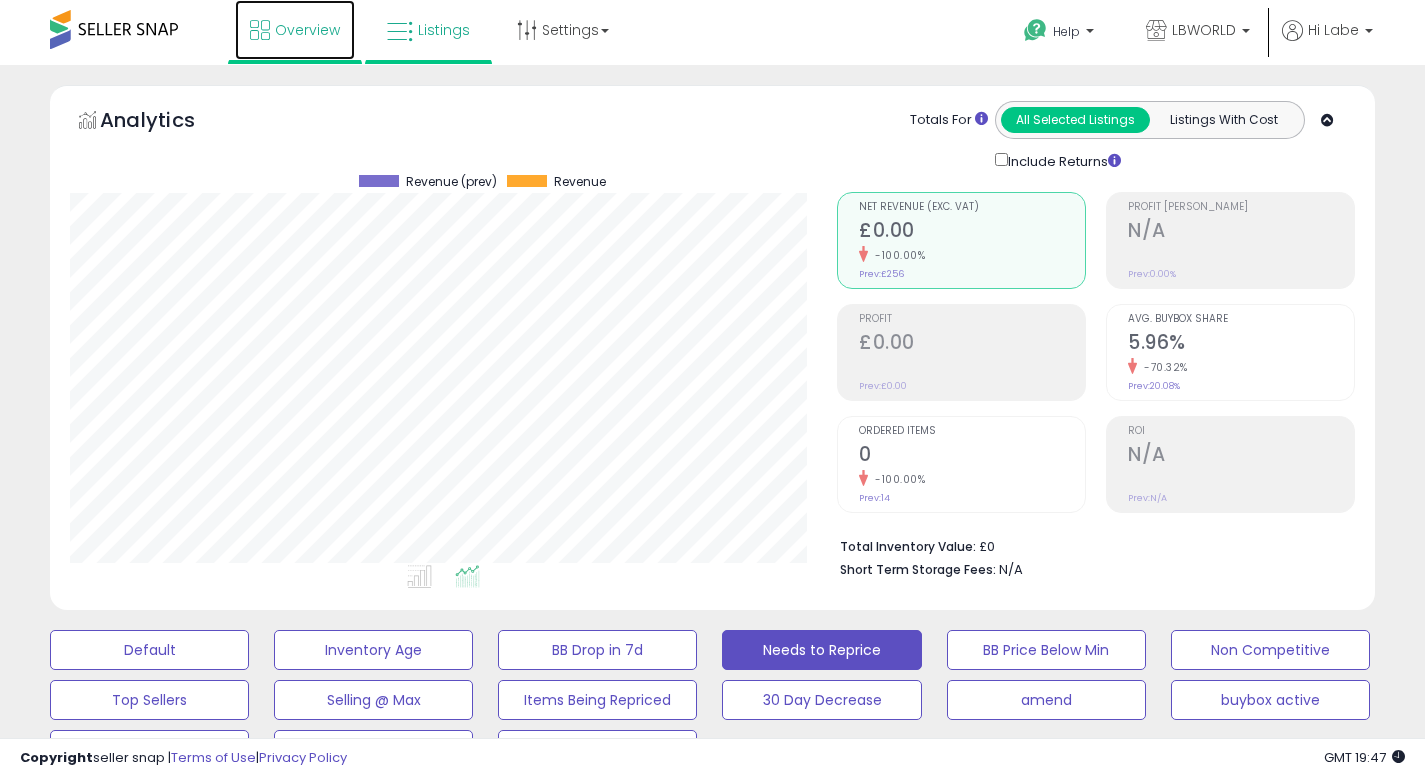 click on "Overview" at bounding box center (295, 30) 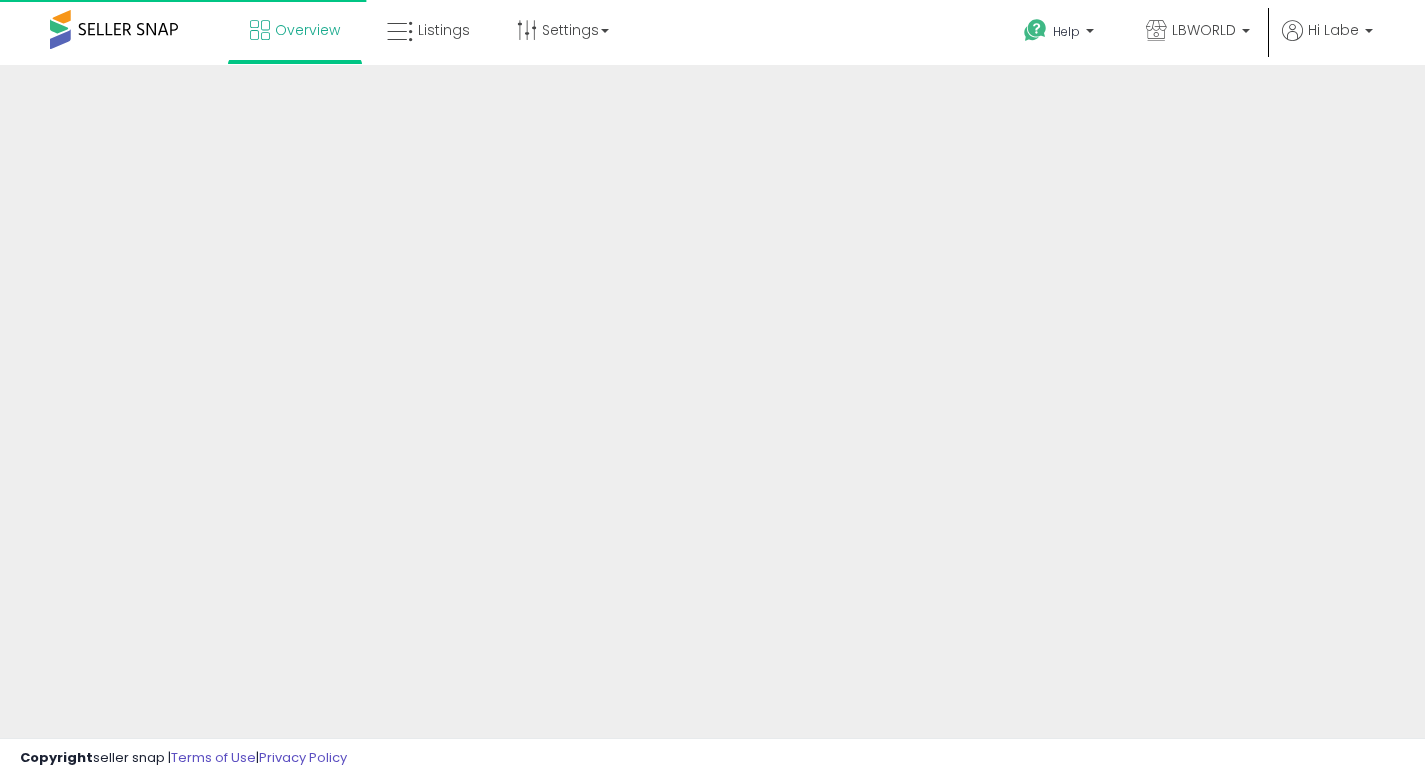 scroll, scrollTop: 0, scrollLeft: 0, axis: both 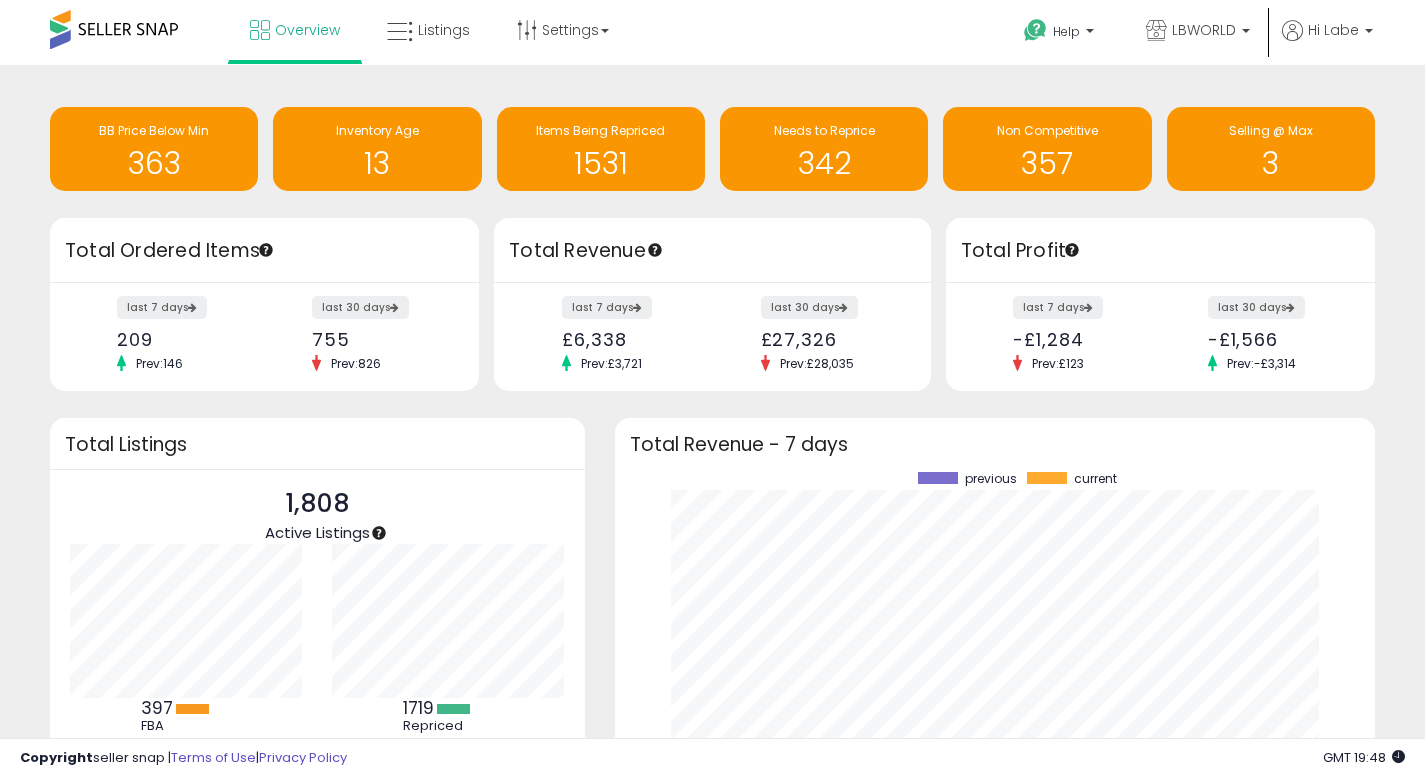 click at bounding box center [114, 29] 